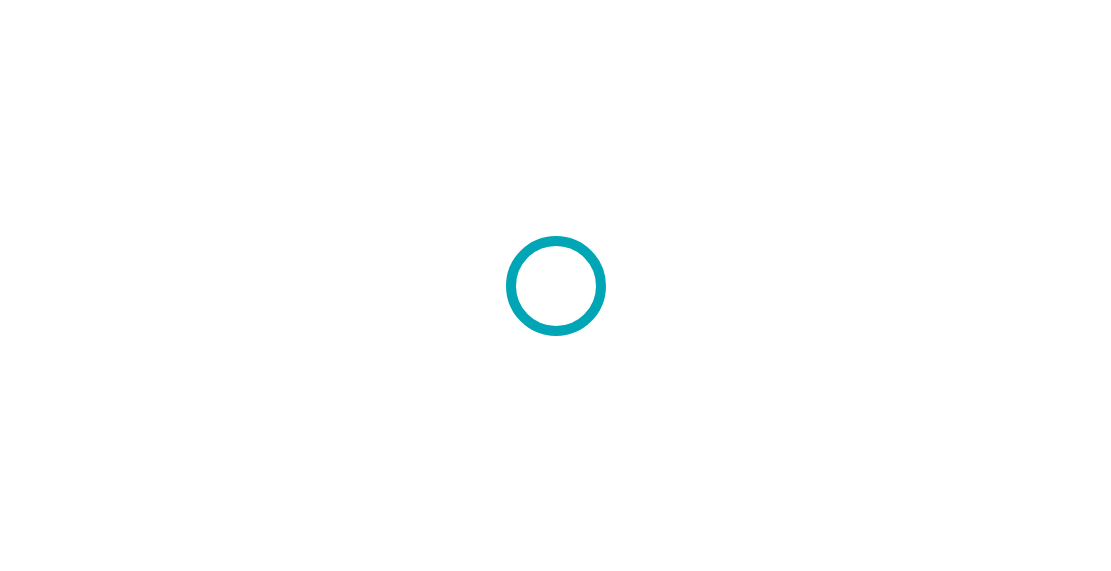 scroll, scrollTop: 0, scrollLeft: 0, axis: both 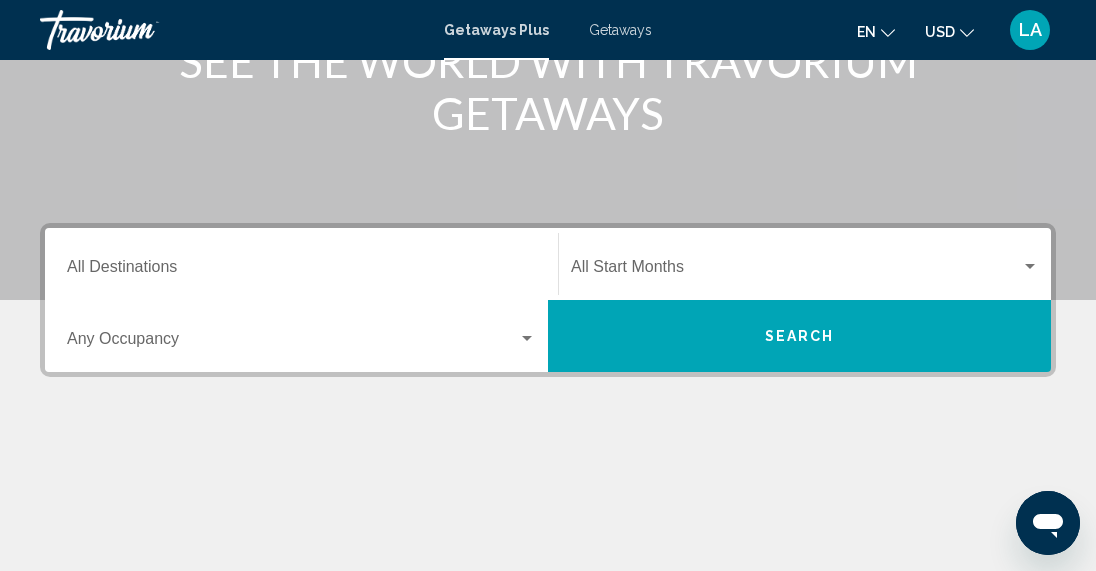 click on "Destination All Destinations" at bounding box center (301, 271) 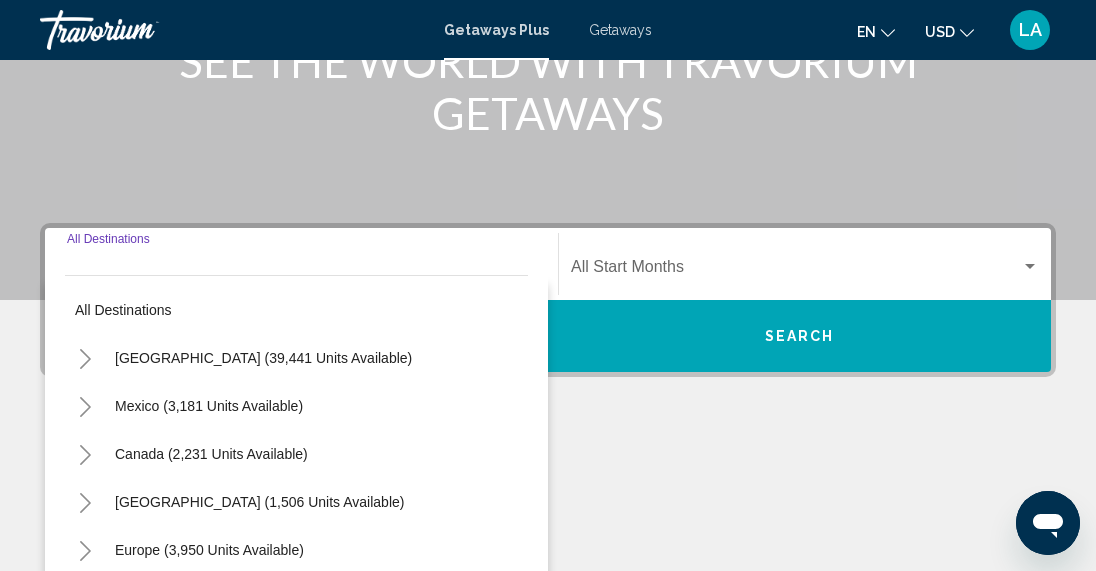 scroll, scrollTop: 458, scrollLeft: 0, axis: vertical 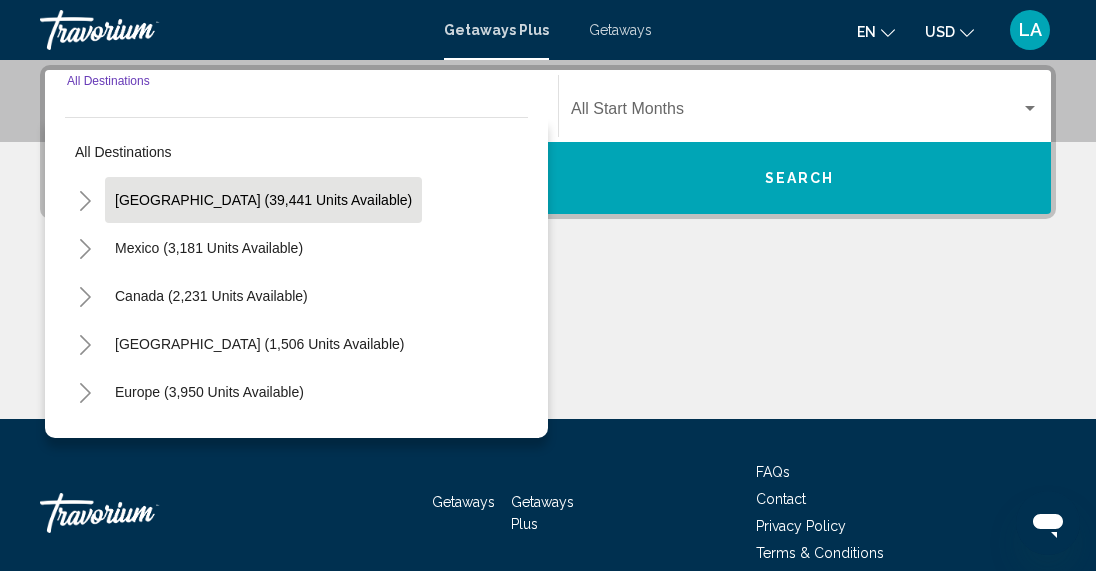 click on "[GEOGRAPHIC_DATA] (39,441 units available)" at bounding box center [209, 248] 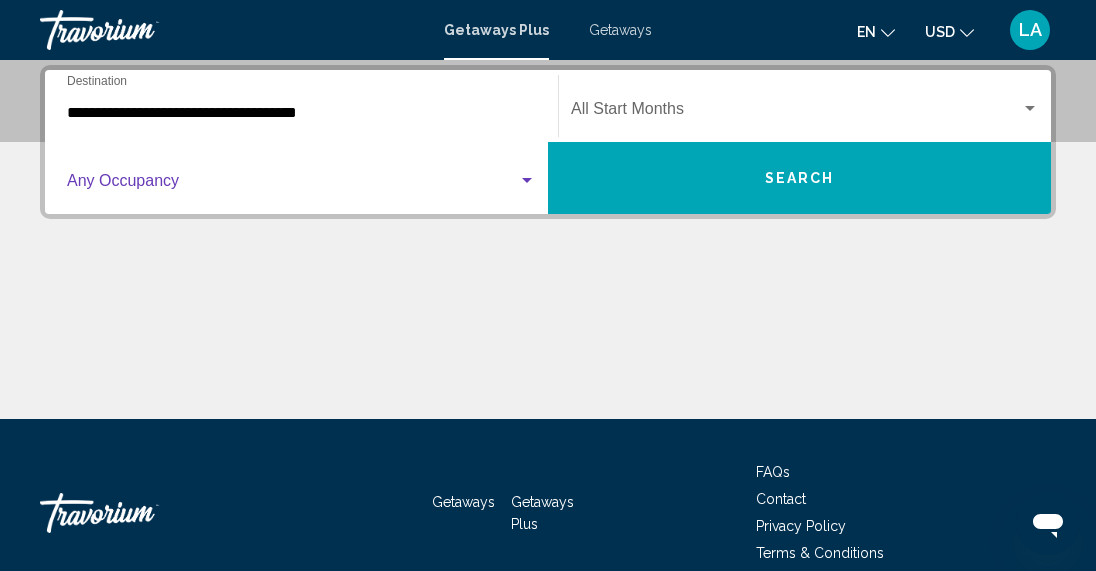 click at bounding box center [292, 185] 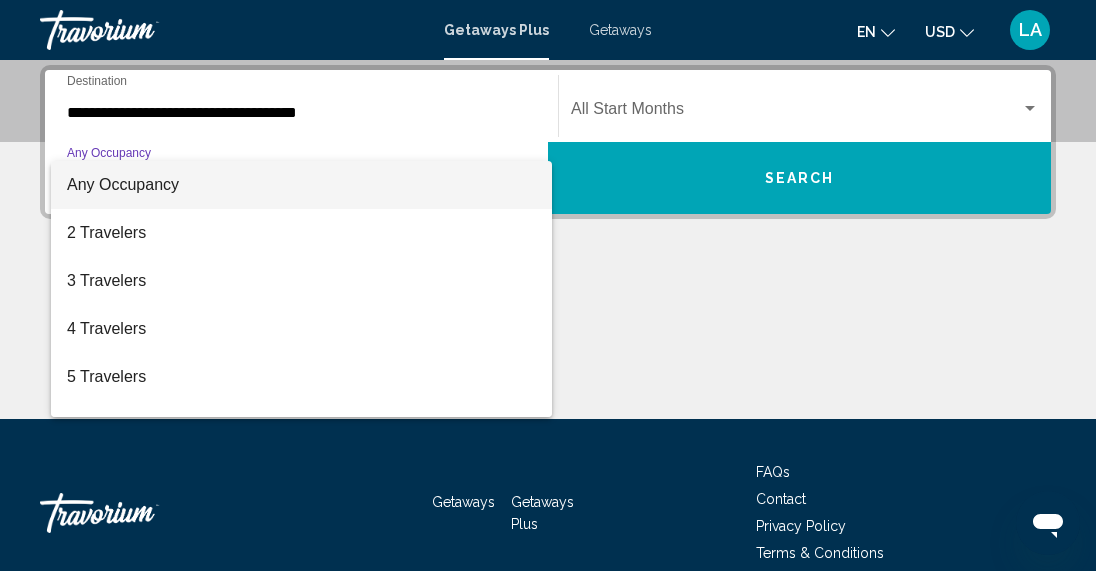 click at bounding box center [548, 285] 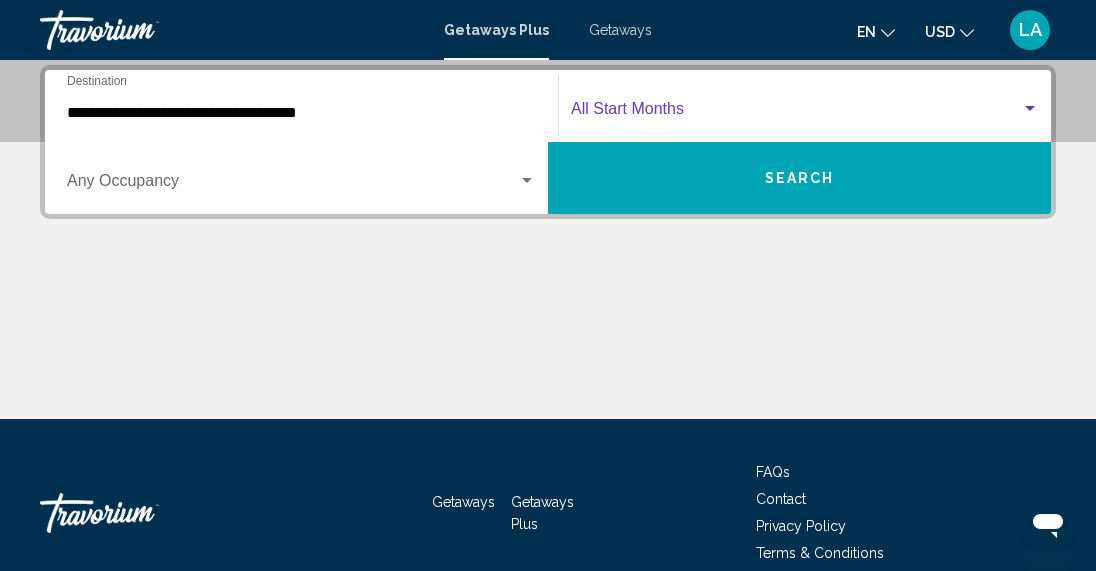 click at bounding box center (796, 113) 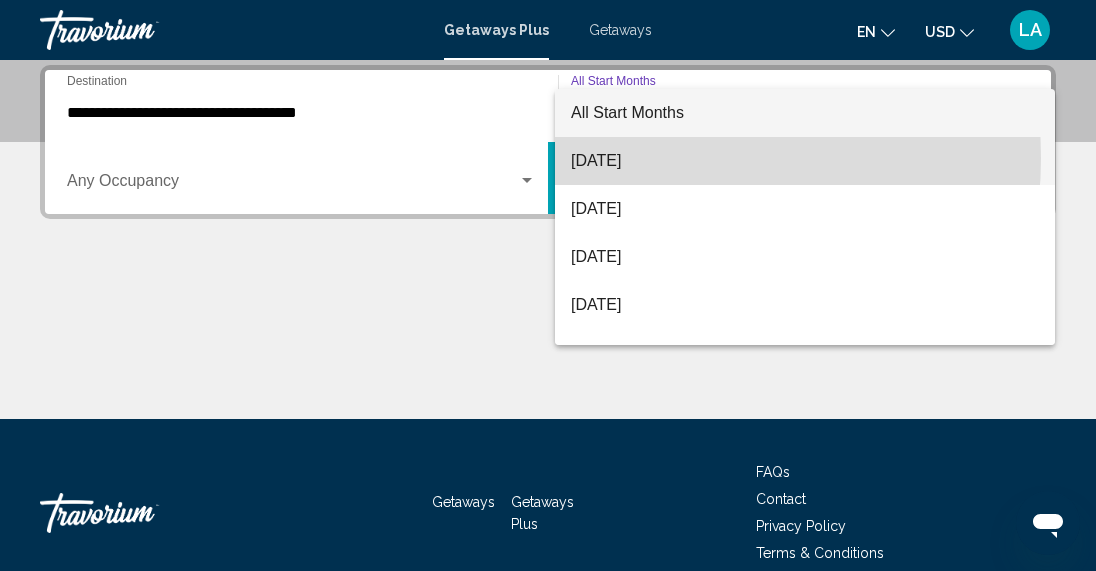 click on "[DATE]" at bounding box center [805, 161] 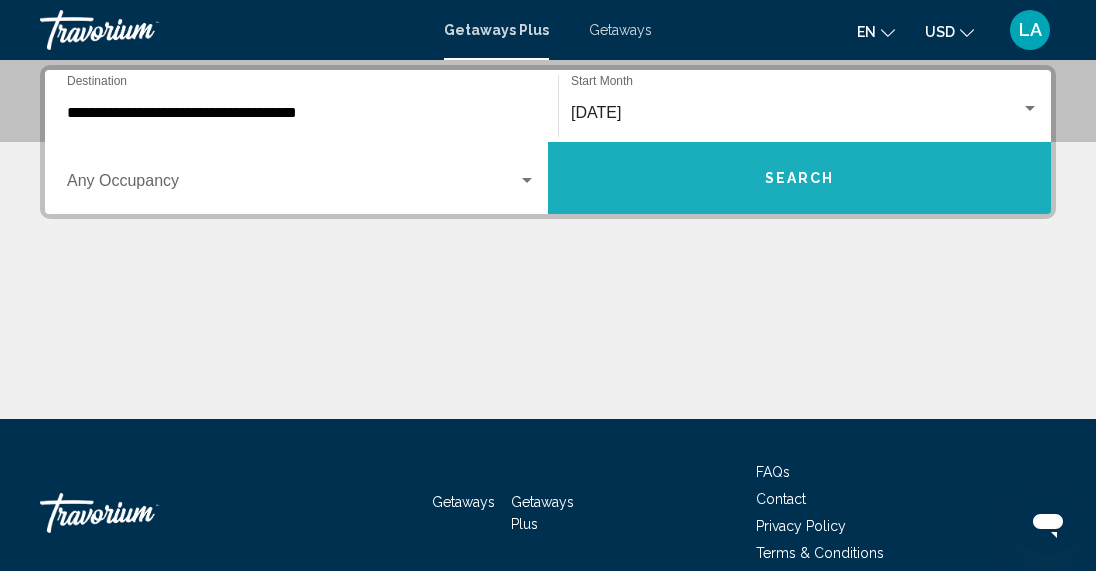 click on "Search" at bounding box center [800, 179] 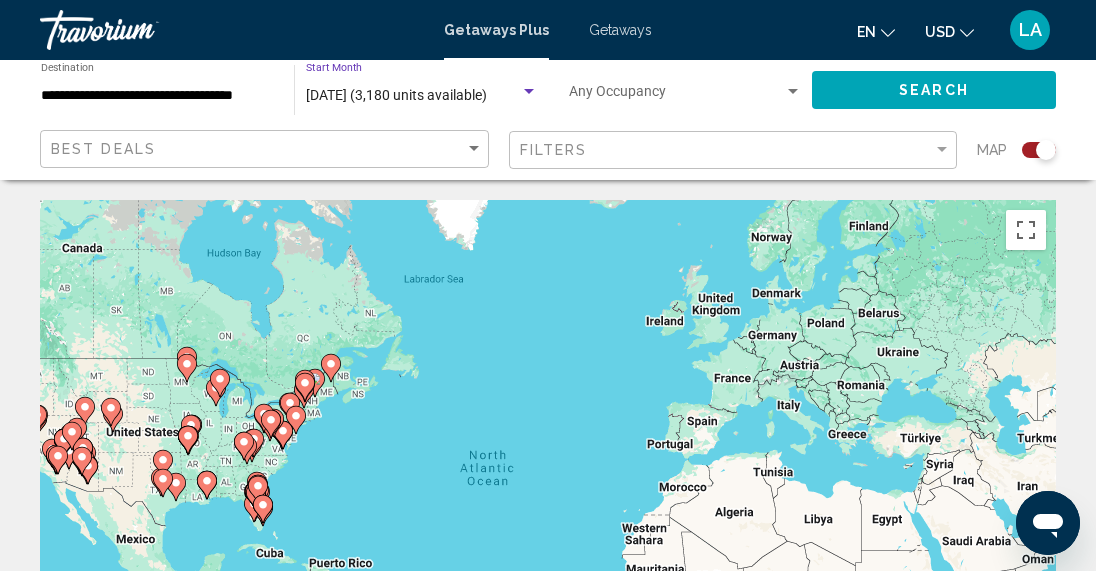 click on "[DATE] (3,180 units available)" at bounding box center [396, 95] 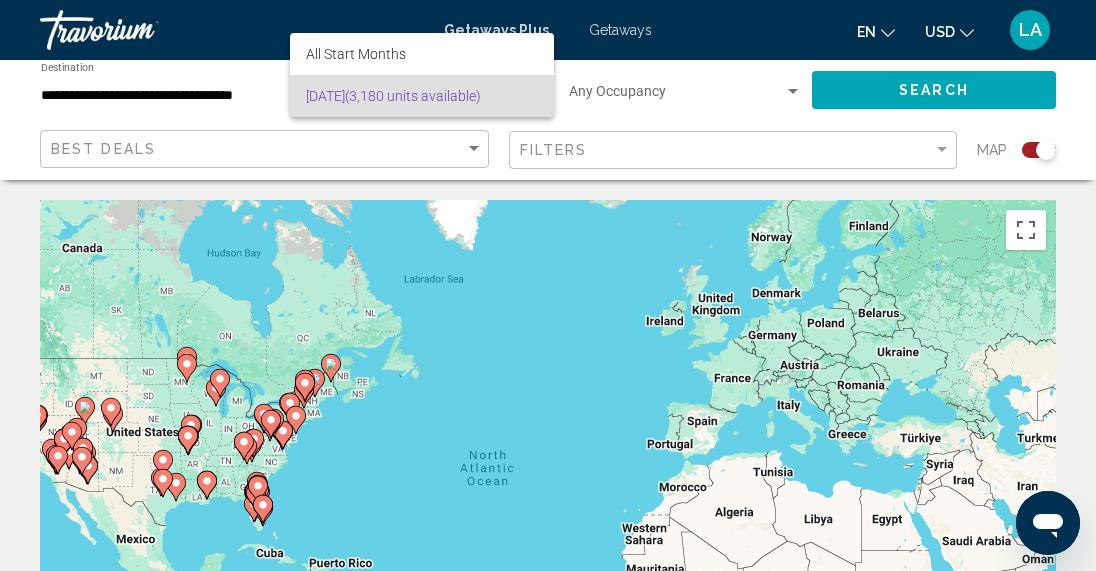 drag, startPoint x: 374, startPoint y: 330, endPoint x: 549, endPoint y: 305, distance: 176.7767 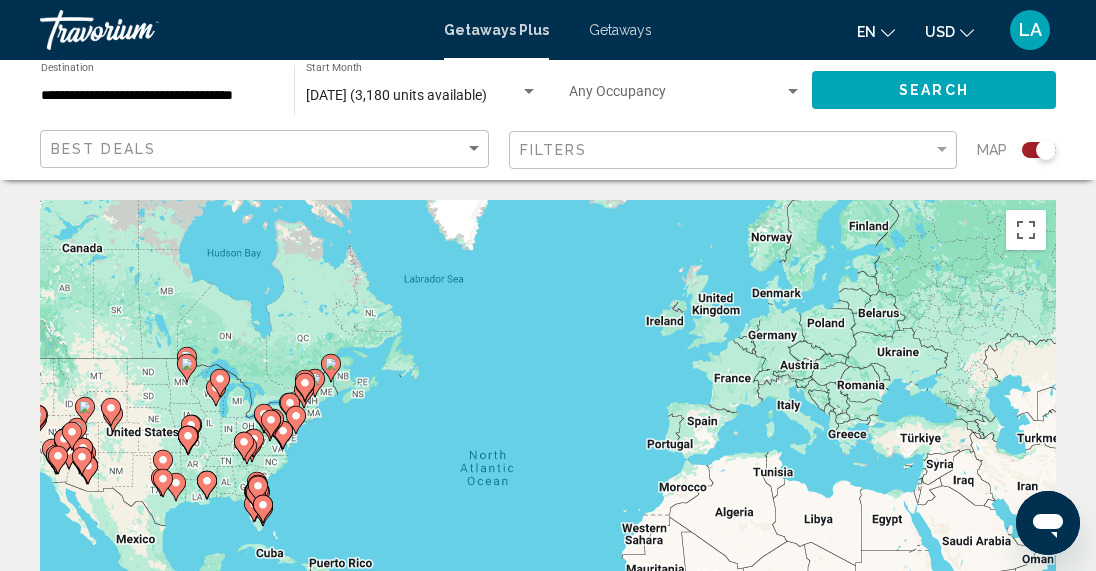 click on "To navigate, press the arrow keys. To activate drag with keyboard, press Alt + Enter. Once in keyboard drag state, use the arrow keys to move the marker. To complete the drag, press the Enter key. To cancel, press Escape." at bounding box center (548, 500) 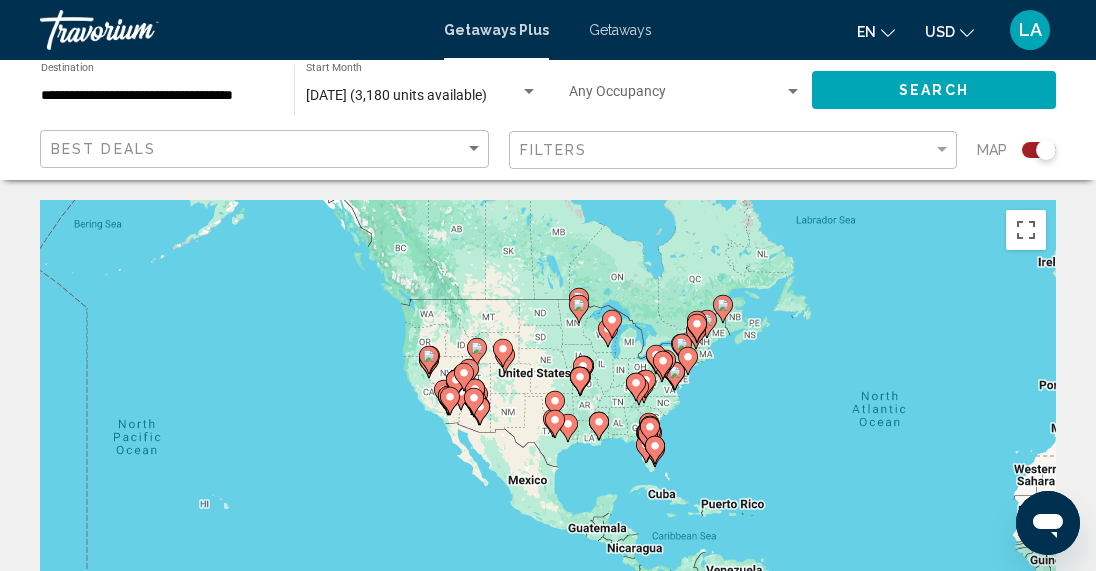 drag, startPoint x: 336, startPoint y: 340, endPoint x: 743, endPoint y: 285, distance: 410.6994 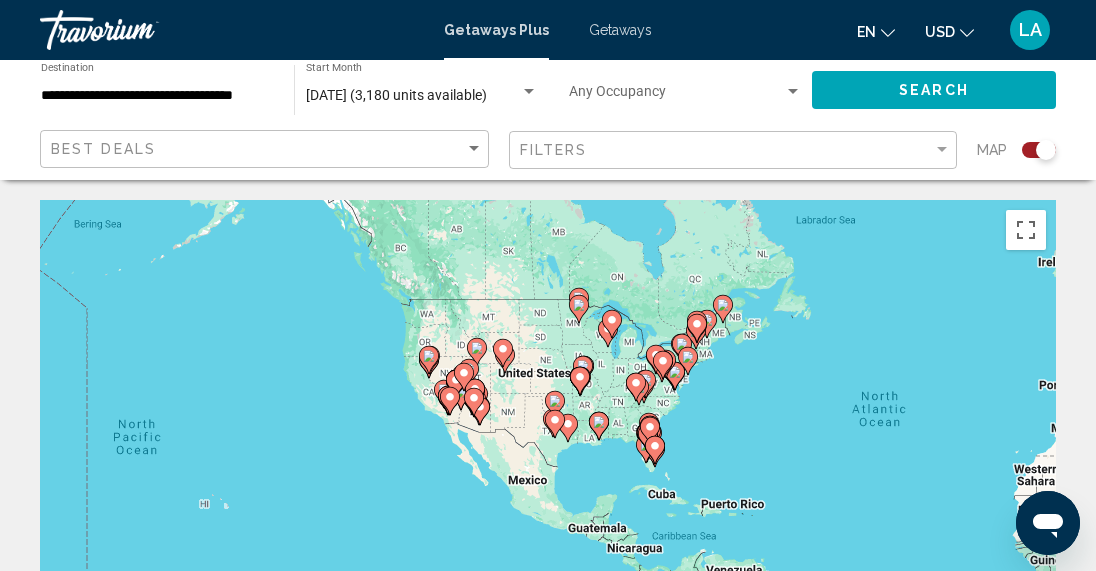 click on "To navigate, press the arrow keys. To activate drag with keyboard, press Alt + Enter. Once in keyboard drag state, use the arrow keys to move the marker. To complete the drag, press the Enter key. To cancel, press Escape." at bounding box center (548, 500) 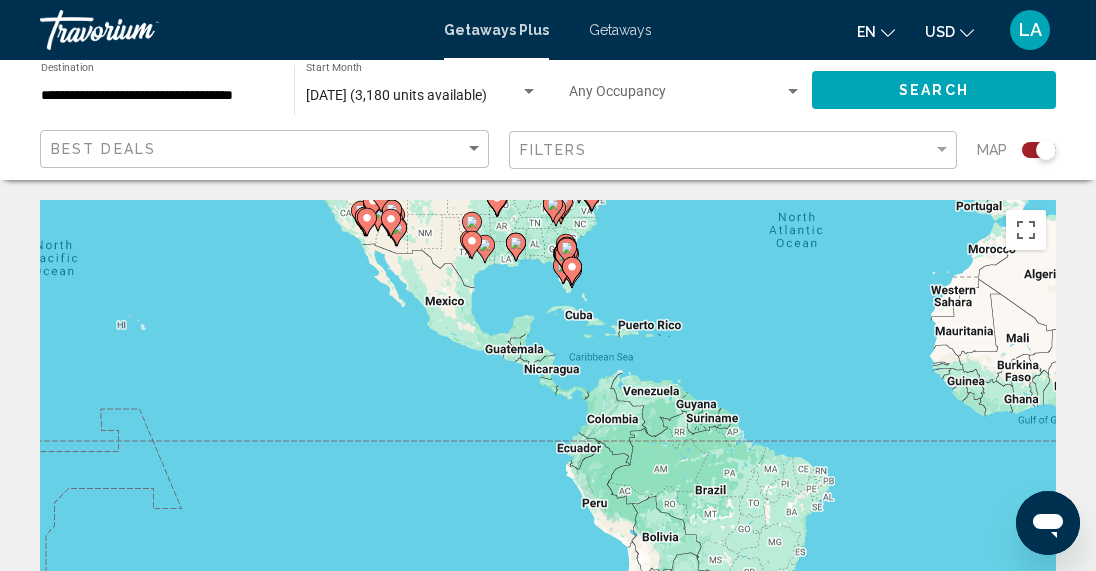 drag, startPoint x: 331, startPoint y: 401, endPoint x: 248, endPoint y: 220, distance: 199.12308 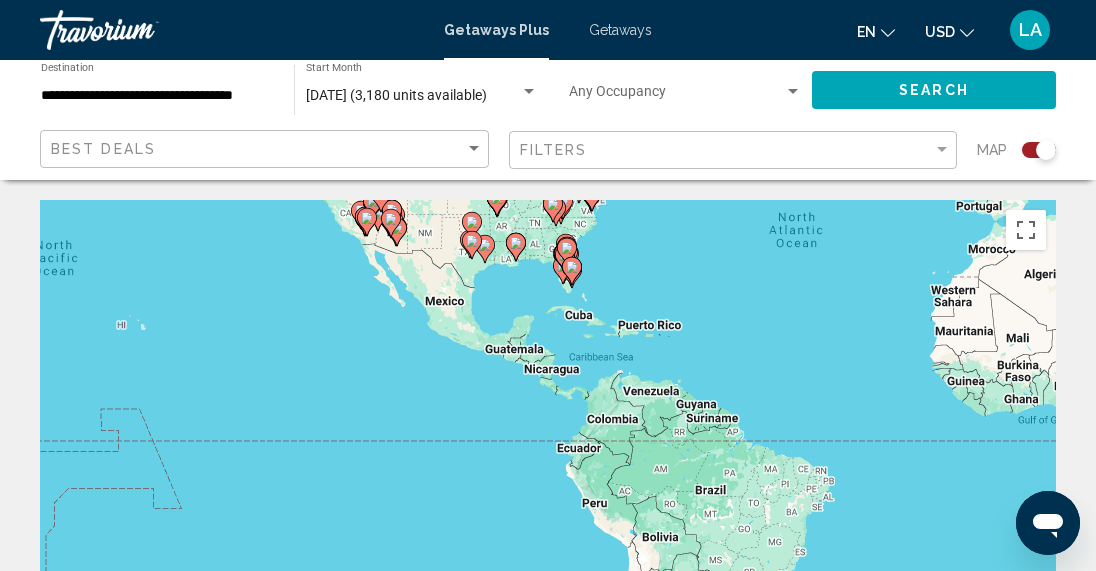 click on "To navigate, press the arrow keys. To activate drag with keyboard, press Alt + Enter. Once in keyboard drag state, use the arrow keys to move the marker. To complete the drag, press the Enter key. To cancel, press Escape." at bounding box center (548, 500) 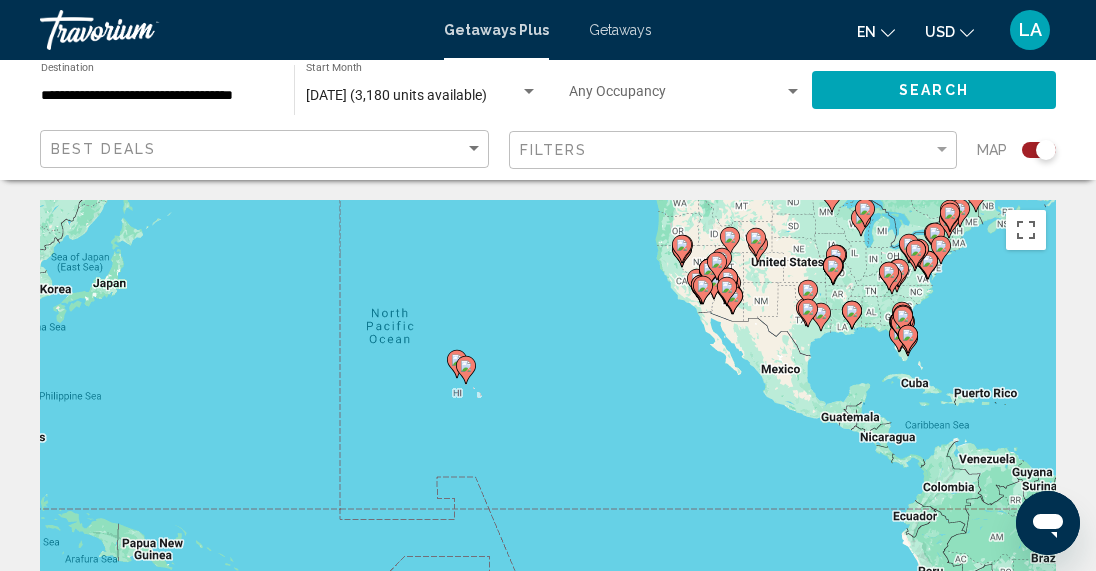 drag, startPoint x: 375, startPoint y: 461, endPoint x: 706, endPoint y: 521, distance: 336.3941 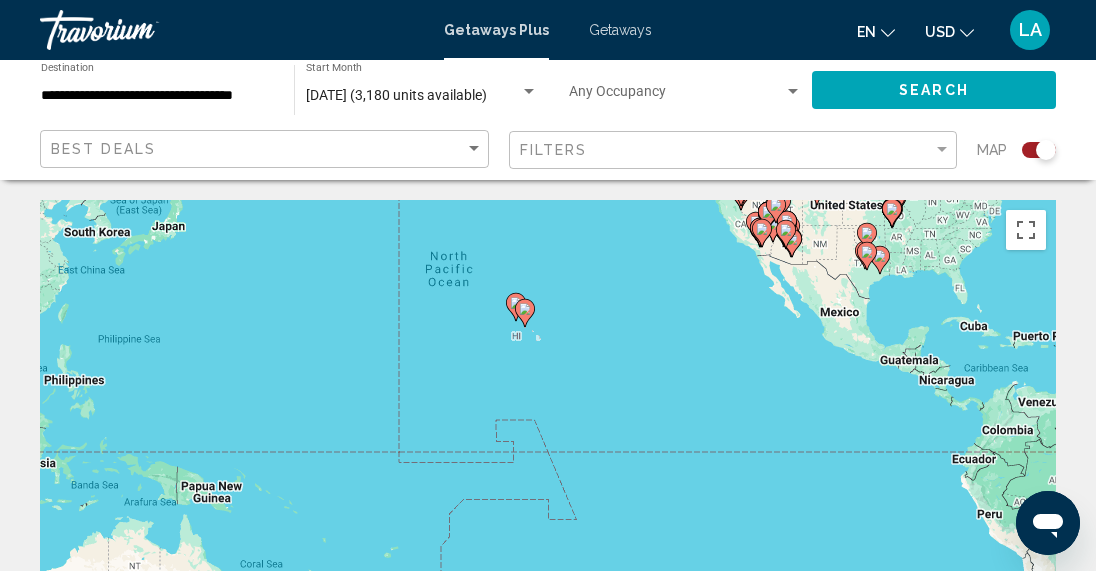 drag, startPoint x: 373, startPoint y: 477, endPoint x: 438, endPoint y: 421, distance: 85.79627 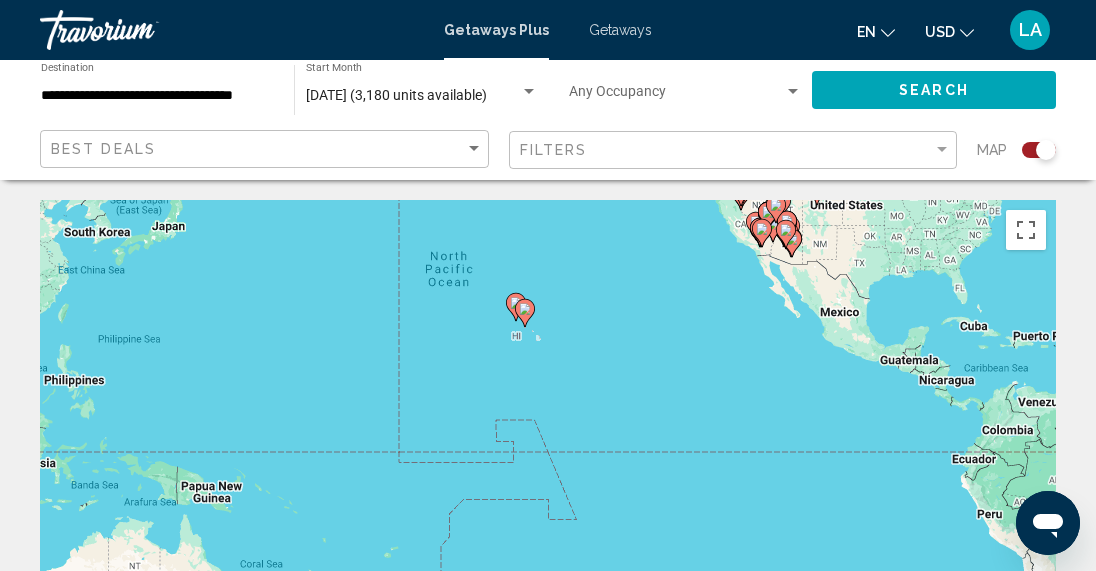 click on "To navigate, press the arrow keys. To activate drag with keyboard, press Alt + Enter. Once in keyboard drag state, use the arrow keys to move the marker. To complete the drag, press the Enter key. To cancel, press Escape." at bounding box center [548, 500] 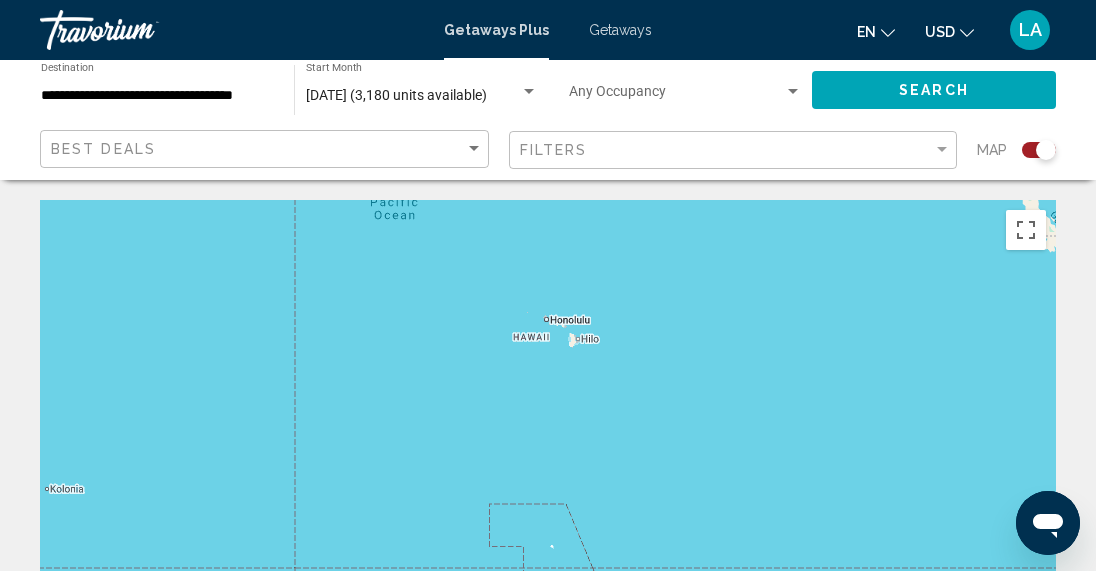 click on "To navigate, press the arrow keys. To activate drag with keyboard, press Alt + Enter. Once in keyboard drag state, use the arrow keys to move the marker. To complete the drag, press the Enter key. To cancel, press Escape." at bounding box center (548, 500) 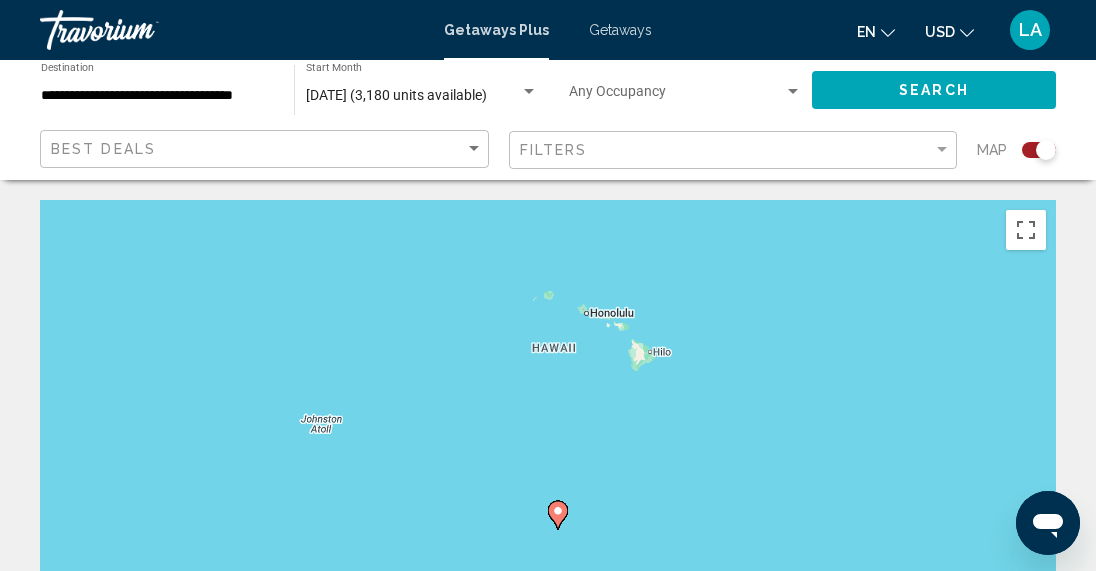 click on "To navigate, press the arrow keys. To activate drag with keyboard, press Alt + Enter. Once in keyboard drag state, use the arrow keys to move the marker. To complete the drag, press the Enter key. To cancel, press Escape." at bounding box center (548, 500) 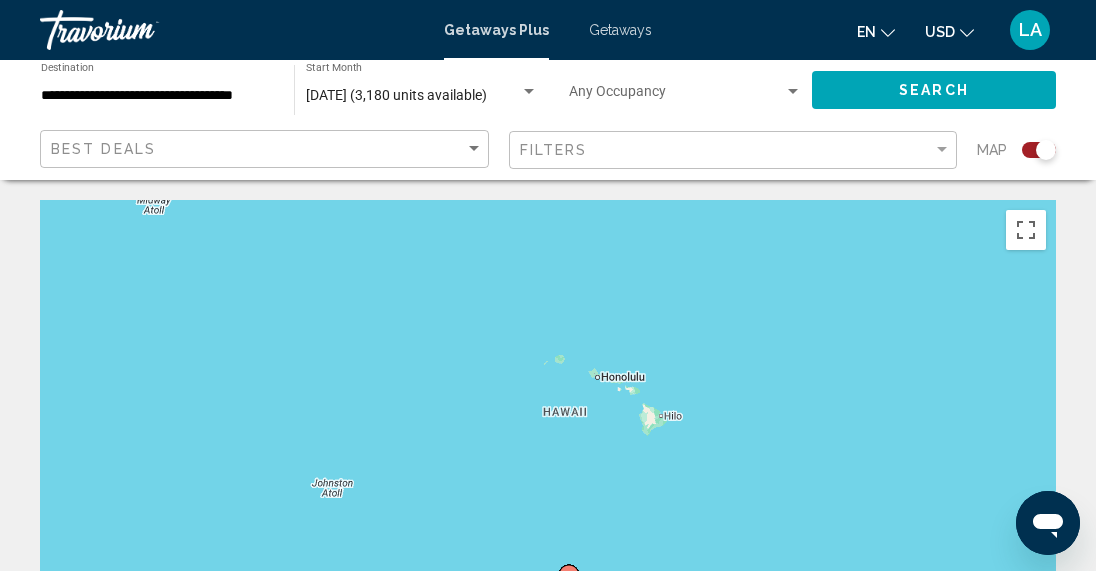 drag, startPoint x: 578, startPoint y: 414, endPoint x: 594, endPoint y: 493, distance: 80.60397 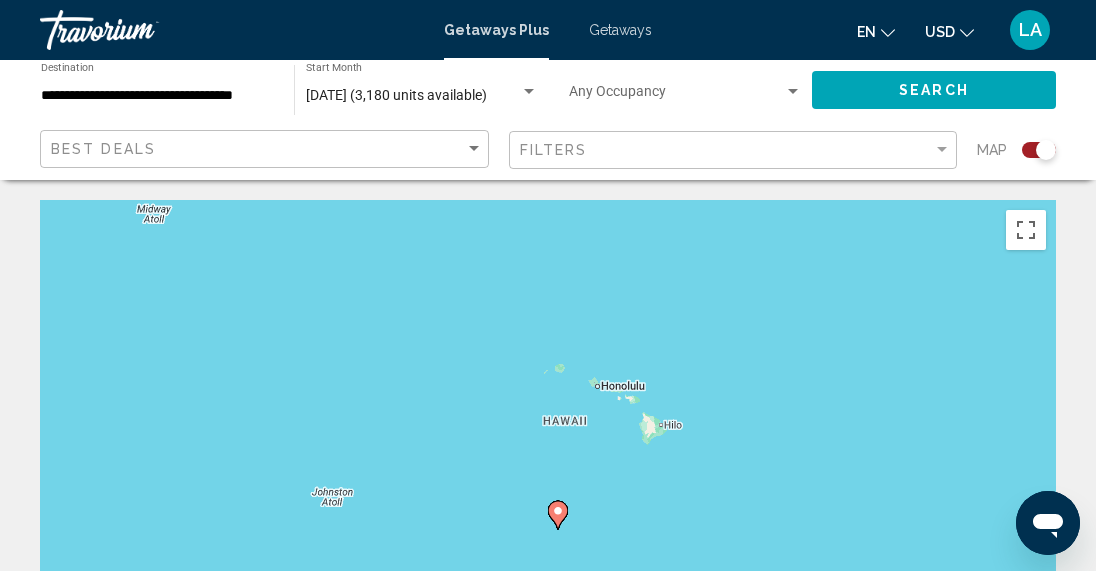 click on "To navigate, press the arrow keys. To activate drag with keyboard, press Alt + Enter. Once in keyboard drag state, use the arrow keys to move the marker. To complete the drag, press the Enter key. To cancel, press Escape." at bounding box center (548, 500) 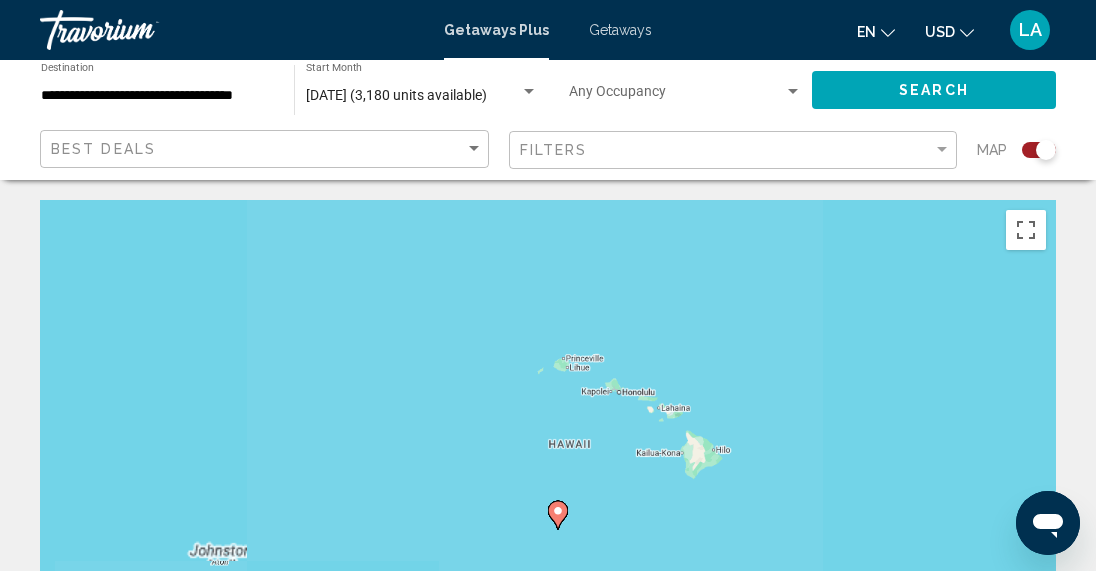 click on "To navigate, press the arrow keys. To activate drag with keyboard, press Alt + Enter. Once in keyboard drag state, use the arrow keys to move the marker. To complete the drag, press the Enter key. To cancel, press Escape." at bounding box center [548, 500] 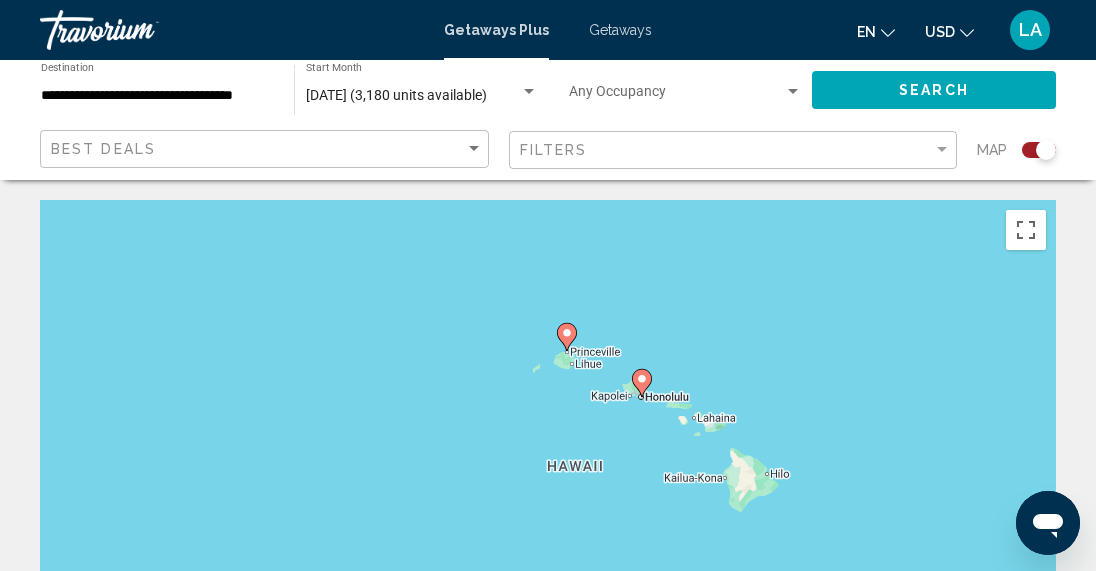 click 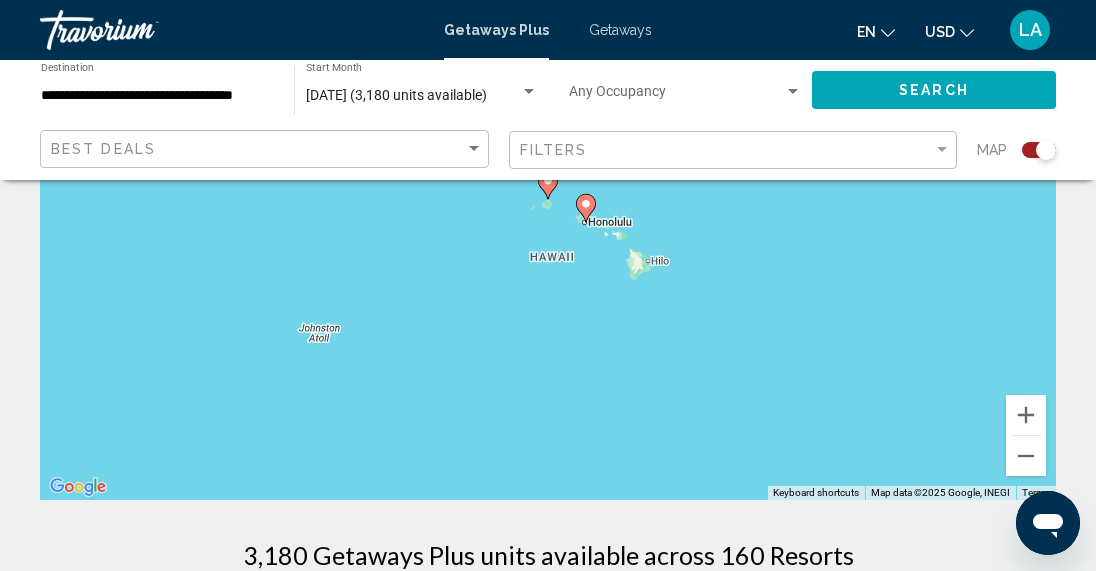 scroll, scrollTop: 200, scrollLeft: 0, axis: vertical 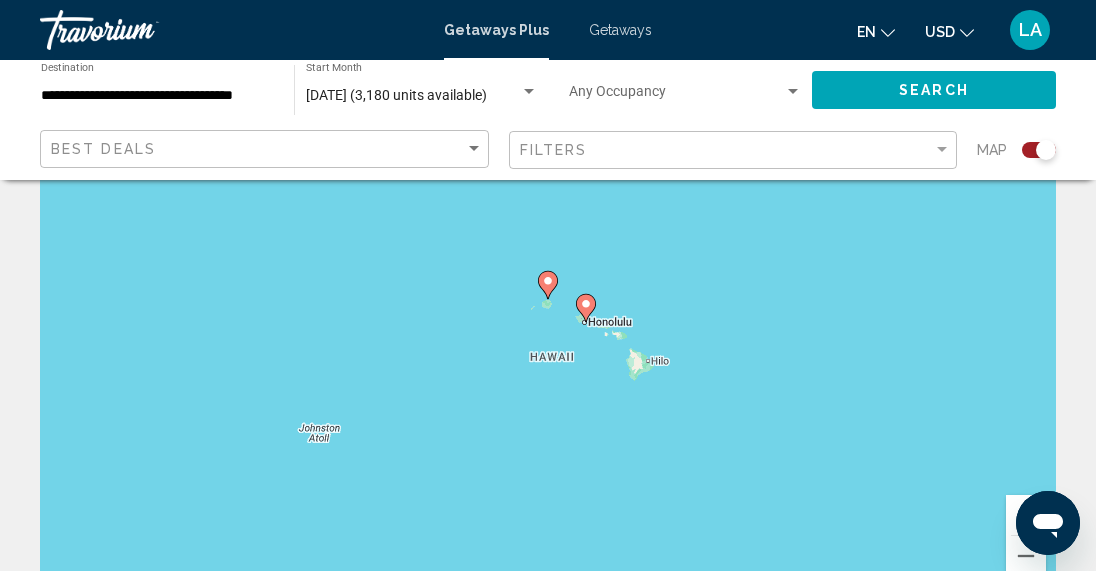 click 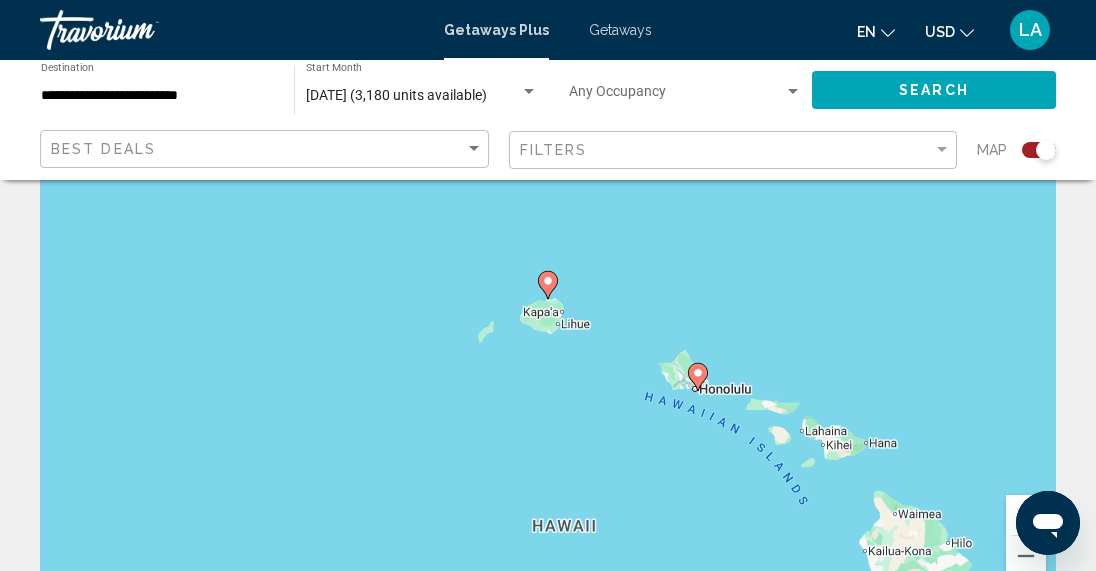 click 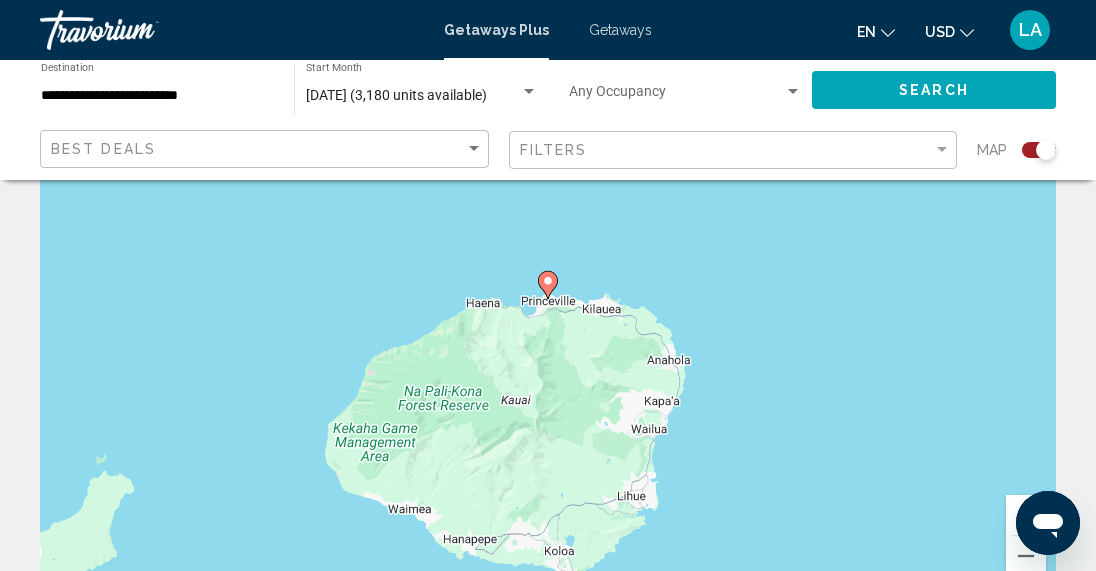click 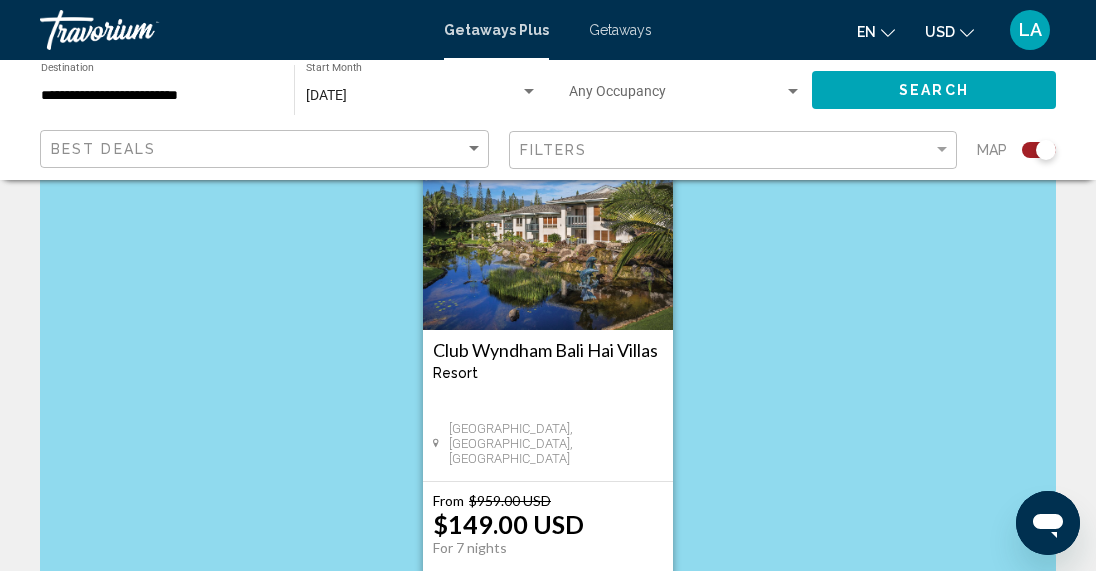 scroll, scrollTop: 200, scrollLeft: 0, axis: vertical 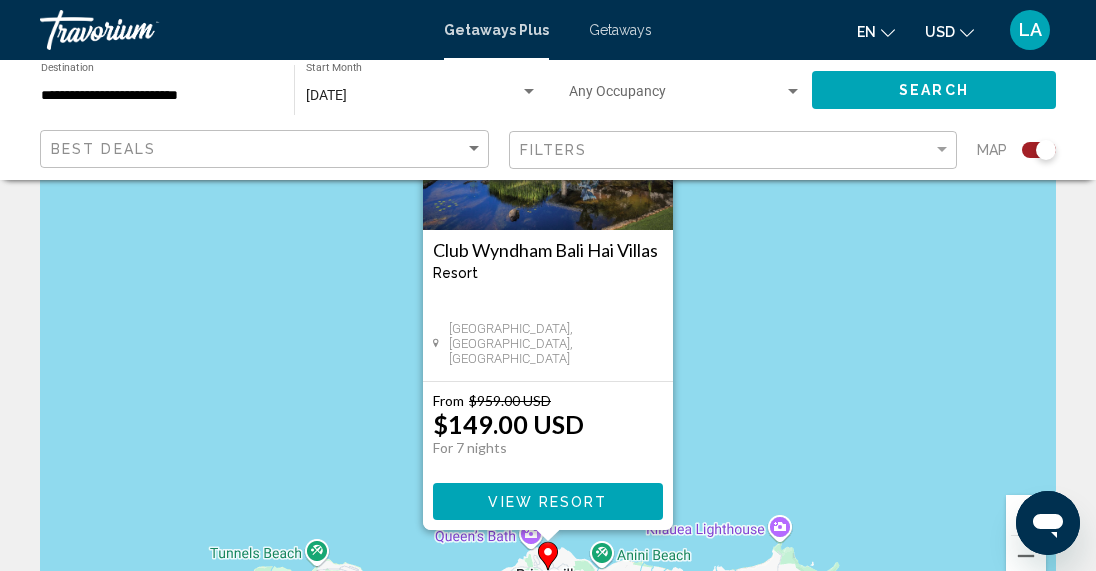 click on "View Resort" at bounding box center (547, 502) 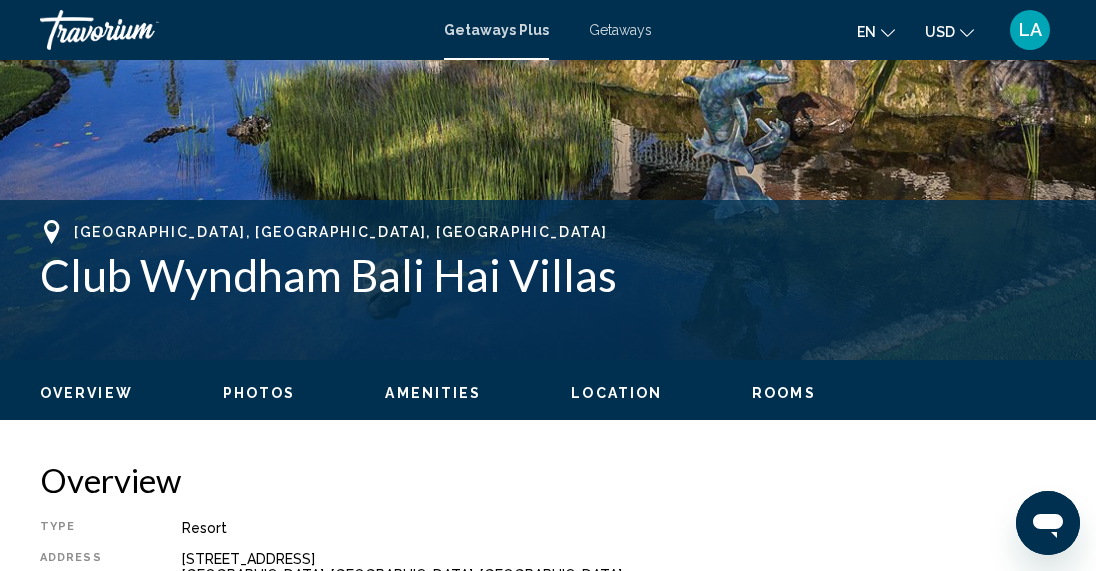 scroll, scrollTop: 3562, scrollLeft: 0, axis: vertical 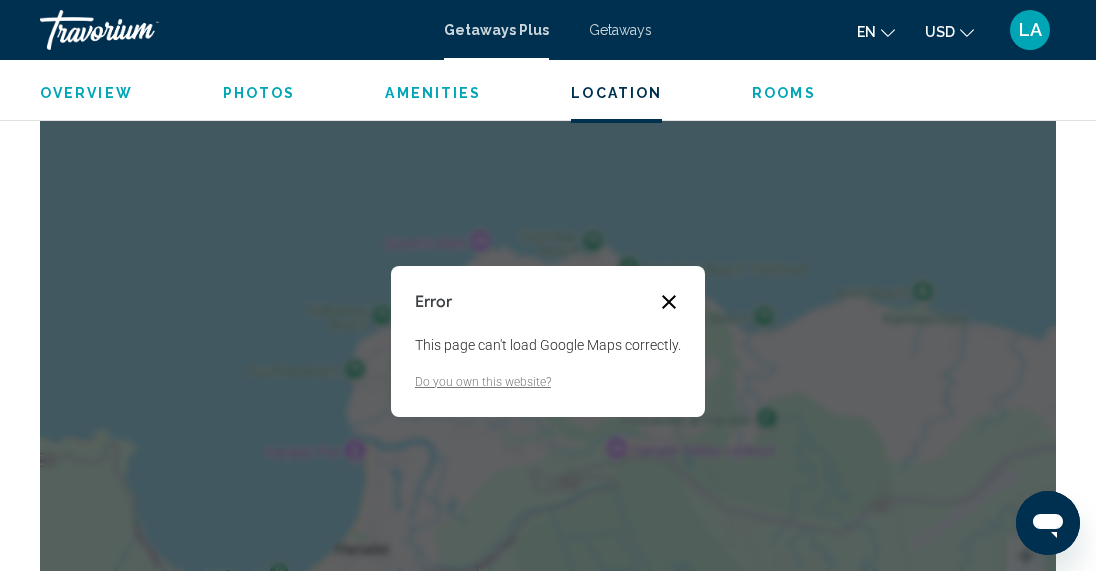 click at bounding box center (669, 302) 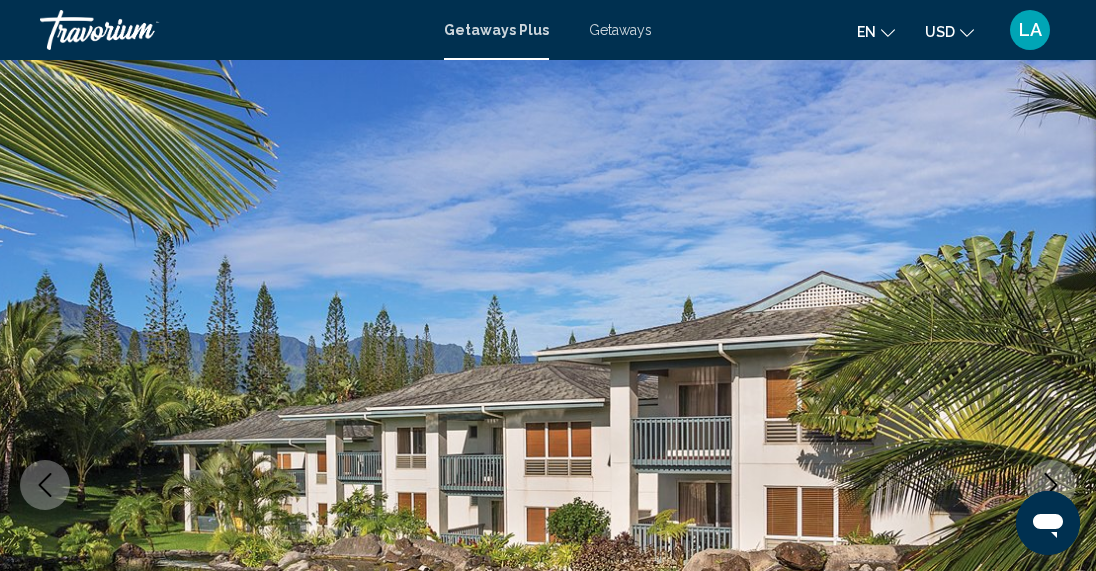 scroll, scrollTop: 0, scrollLeft: 0, axis: both 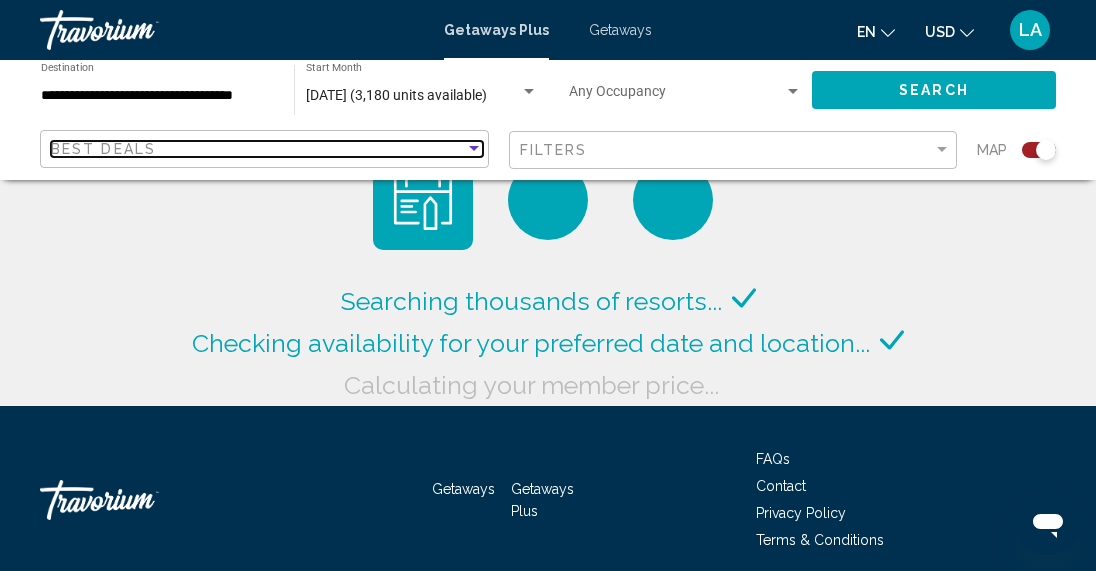 click on "Best Deals" at bounding box center (258, 149) 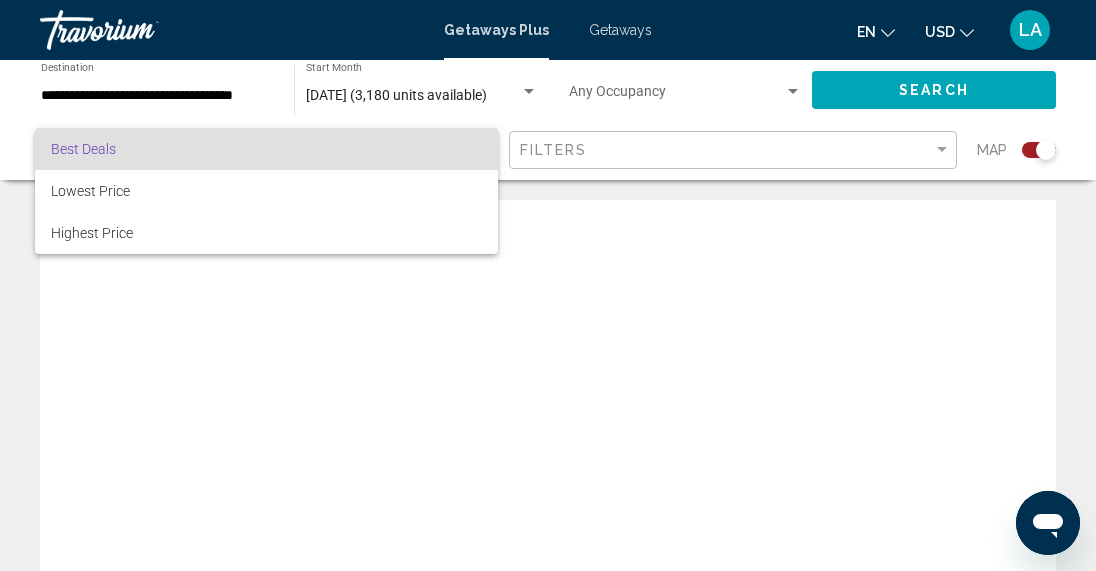 click at bounding box center [548, 285] 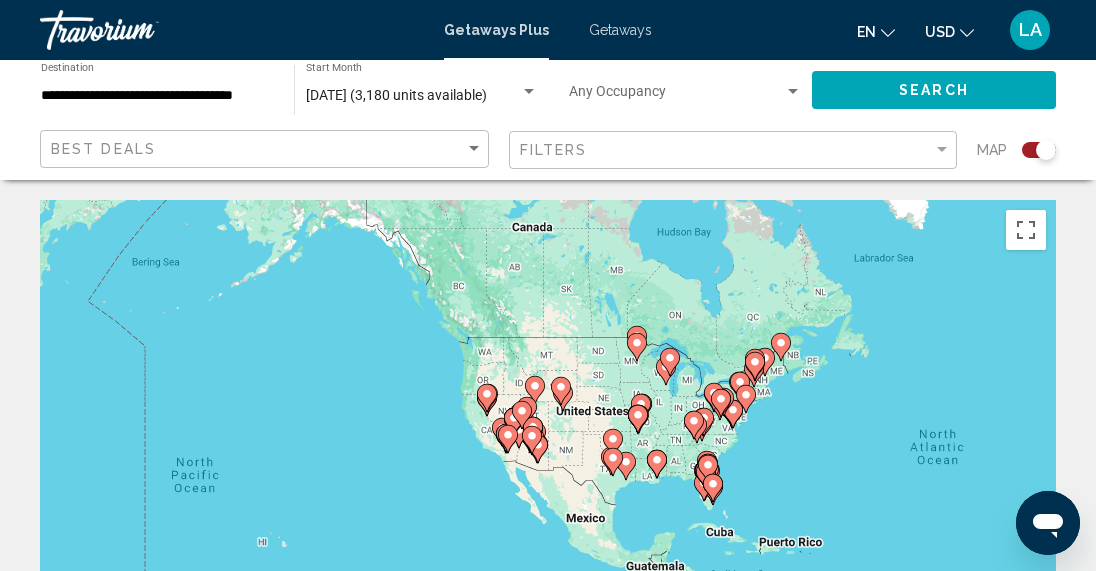 drag, startPoint x: 260, startPoint y: 341, endPoint x: 712, endPoint y: 320, distance: 452.48758 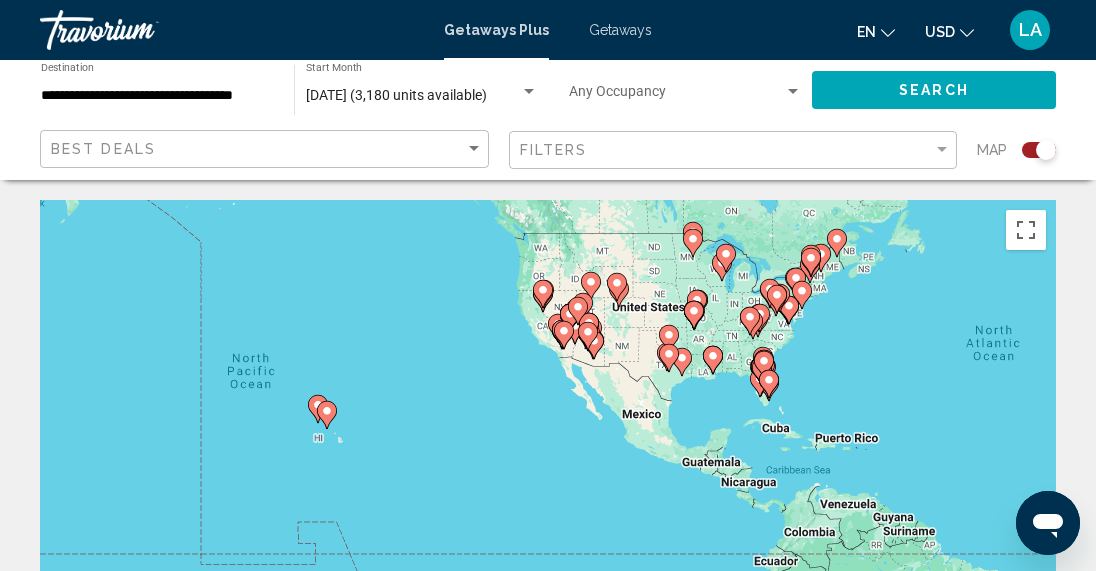 drag, startPoint x: 329, startPoint y: 435, endPoint x: 401, endPoint y: 334, distance: 124.036285 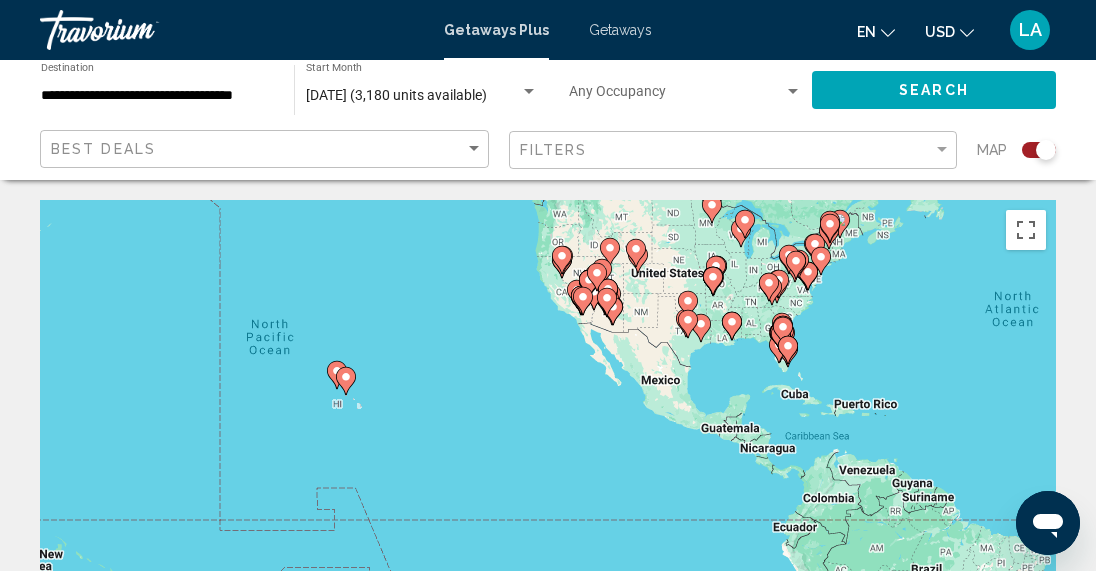 click on "To navigate, press the arrow keys. To activate drag with keyboard, press Alt + Enter. Once in keyboard drag state, use the arrow keys to move the marker. To complete the drag, press the Enter key. To cancel, press Escape." at bounding box center [548, 500] 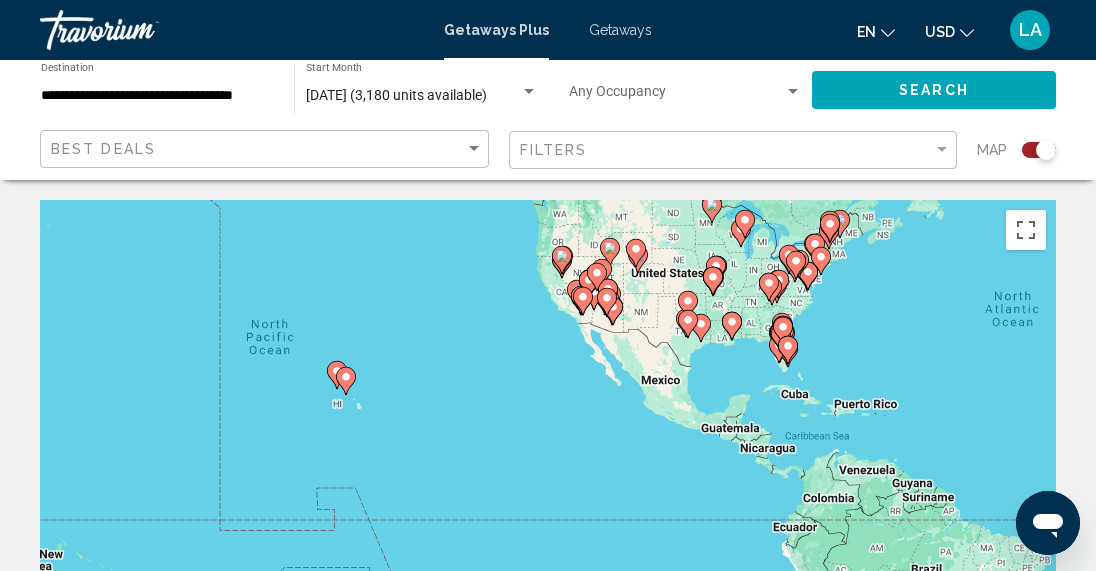 click on "To navigate, press the arrow keys. To activate drag with keyboard, press Alt + Enter. Once in keyboard drag state, use the arrow keys to move the marker. To complete the drag, press the Enter key. To cancel, press Escape." at bounding box center (548, 500) 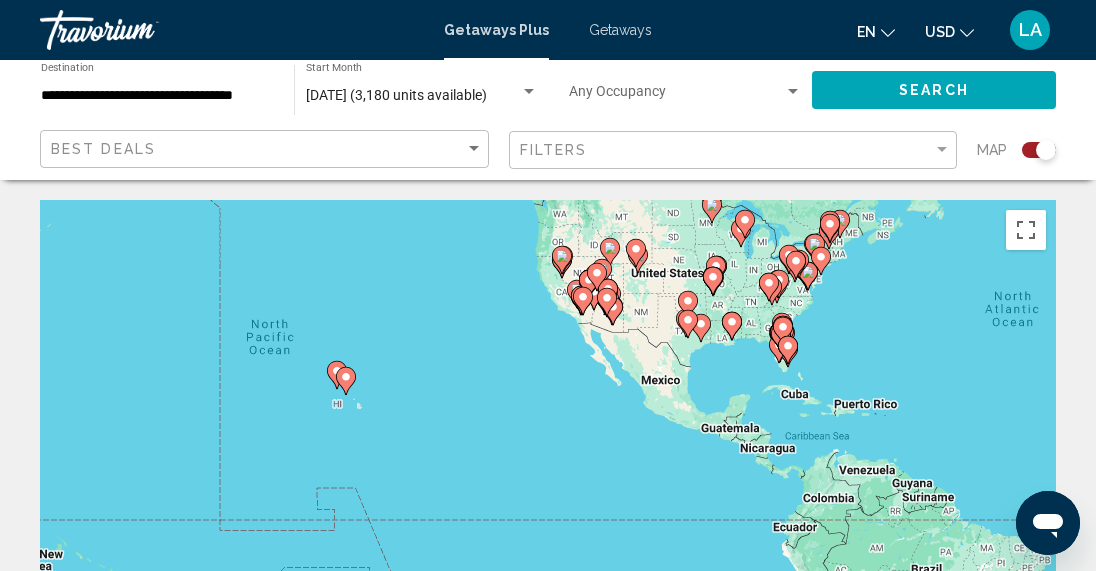 click on "To navigate, press the arrow keys. To activate drag with keyboard, press Alt + Enter. Once in keyboard drag state, use the arrow keys to move the marker. To complete the drag, press the Enter key. To cancel, press Escape." at bounding box center [548, 500] 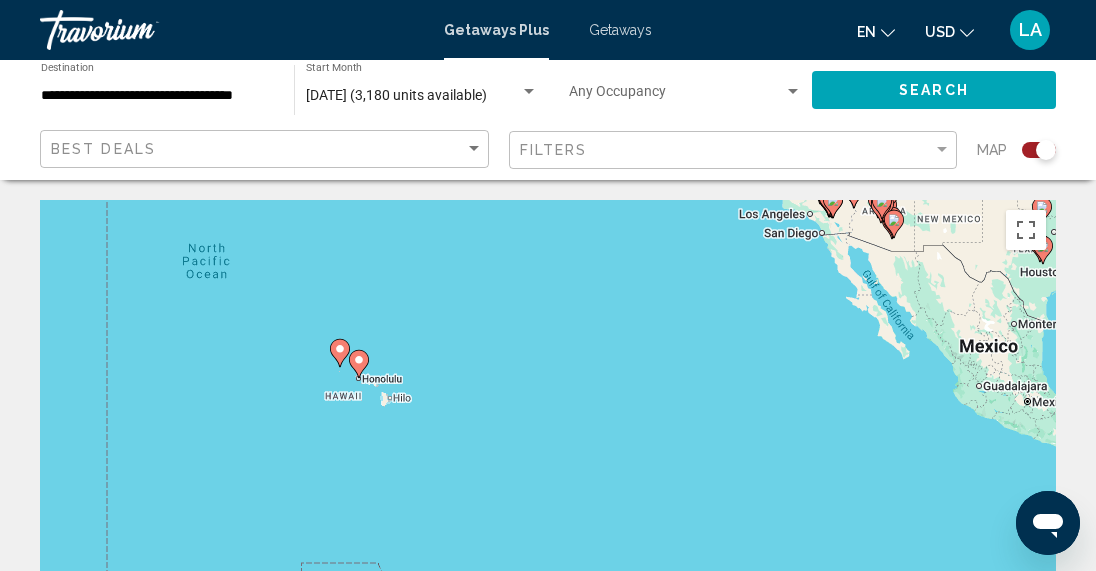 click 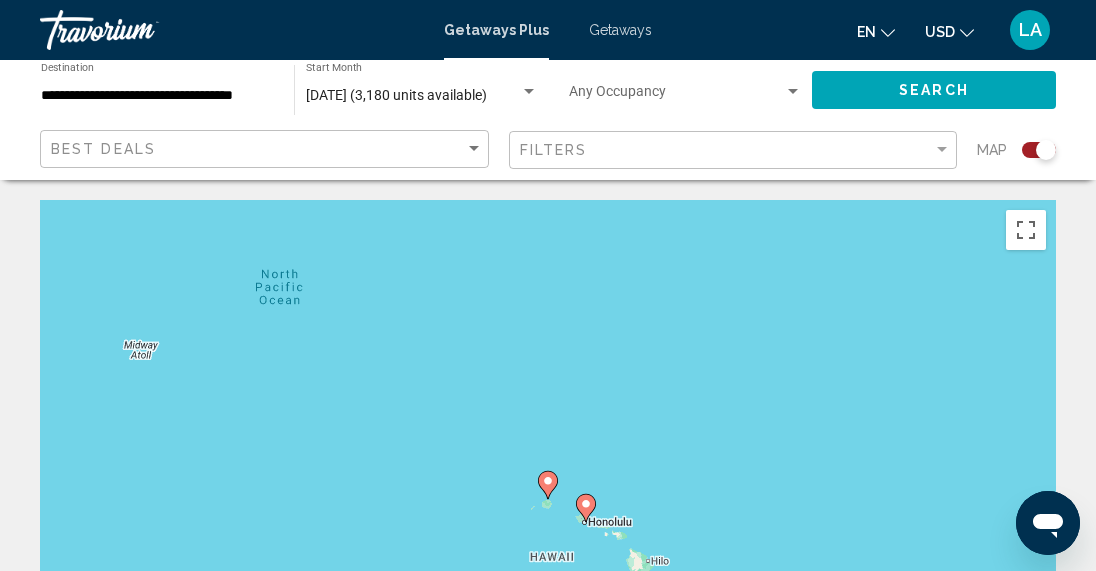 click at bounding box center (548, 485) 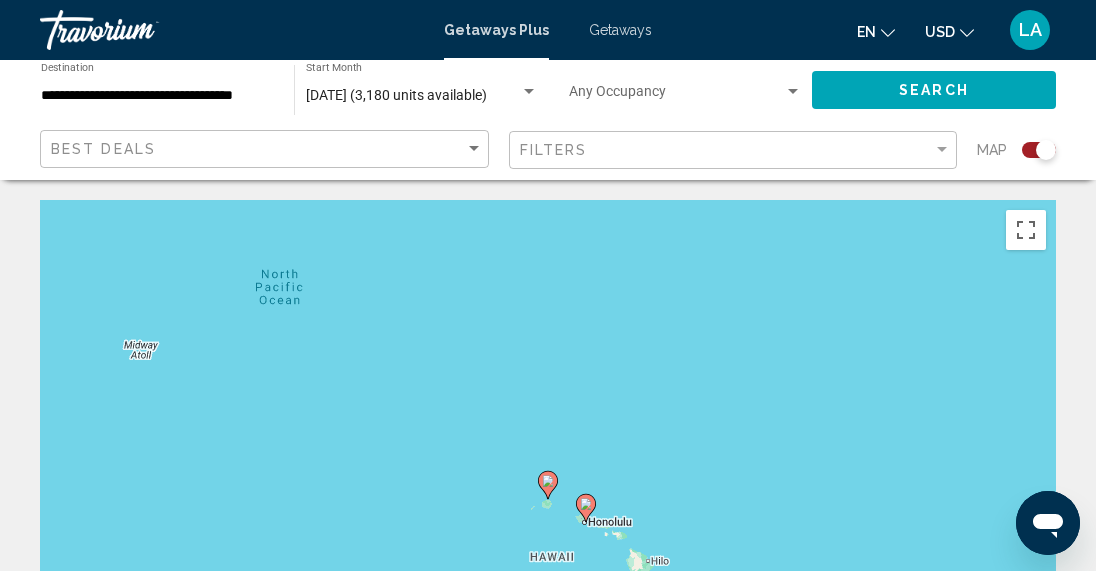 type on "**********" 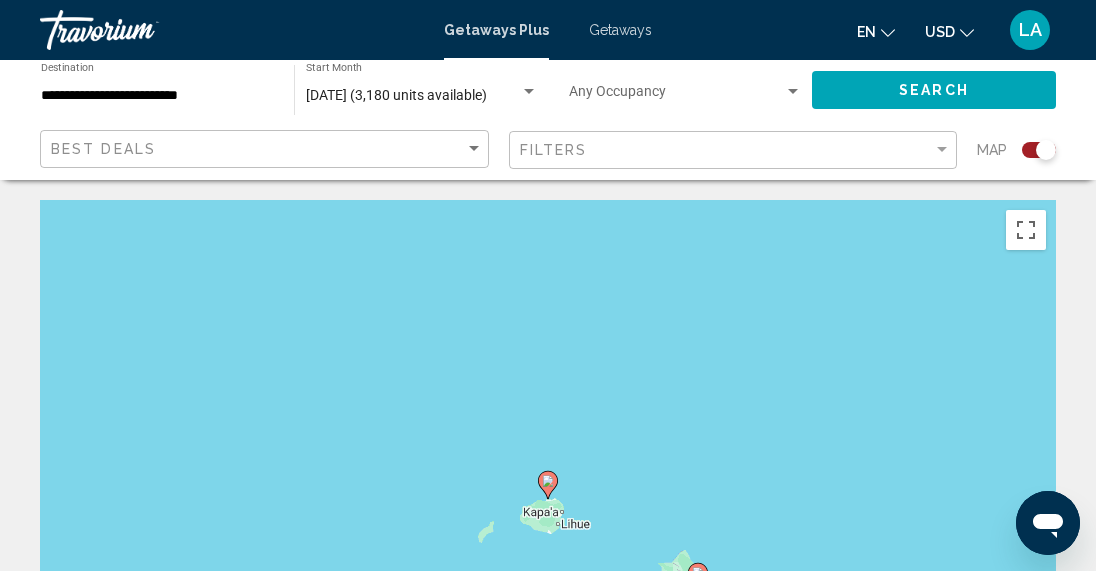 click 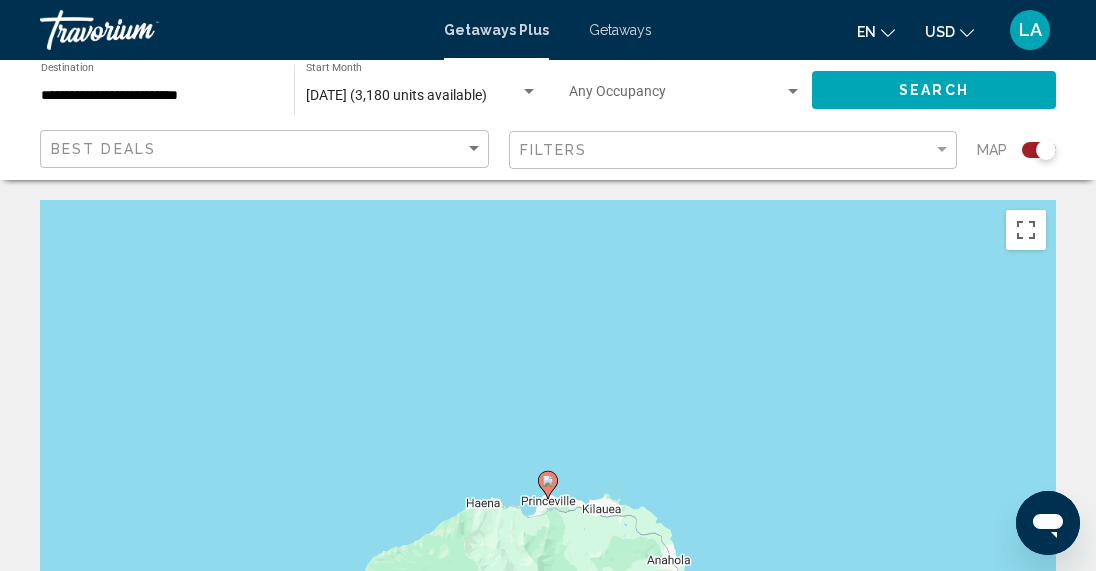 click 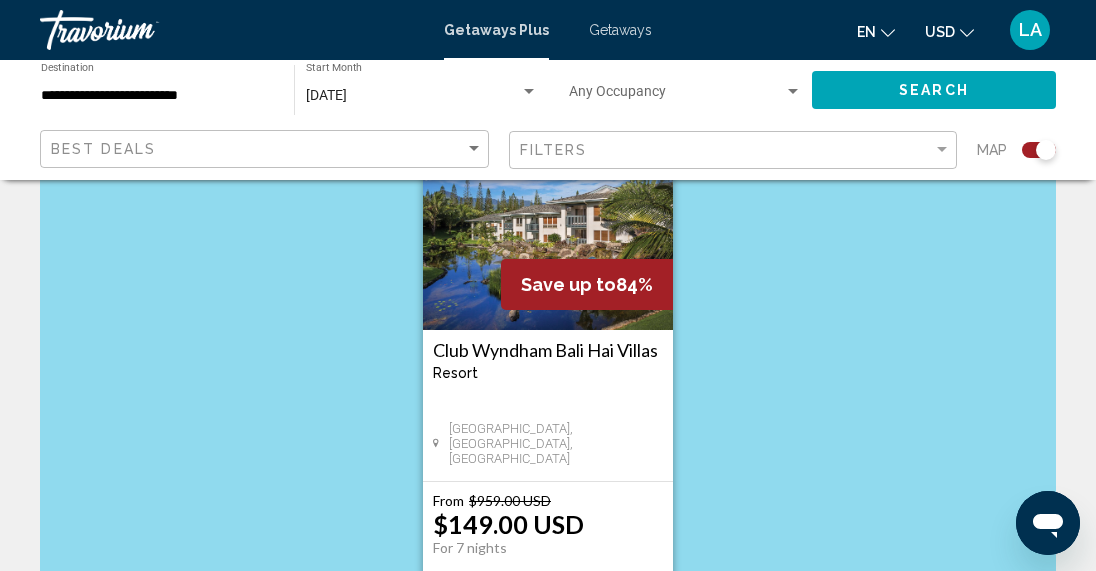 scroll, scrollTop: 200, scrollLeft: 0, axis: vertical 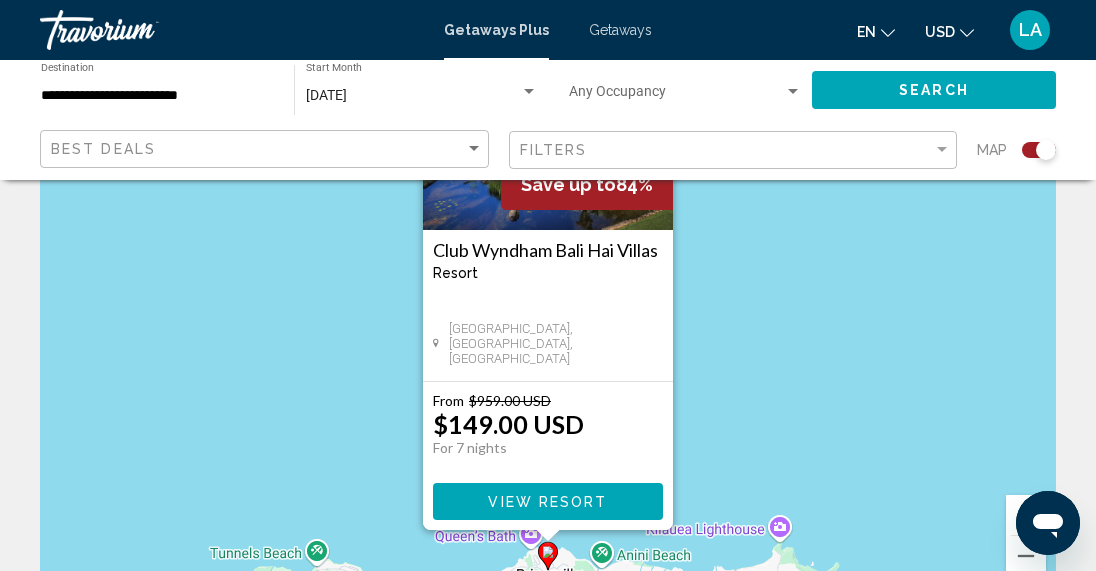 click on "View Resort" at bounding box center [547, 502] 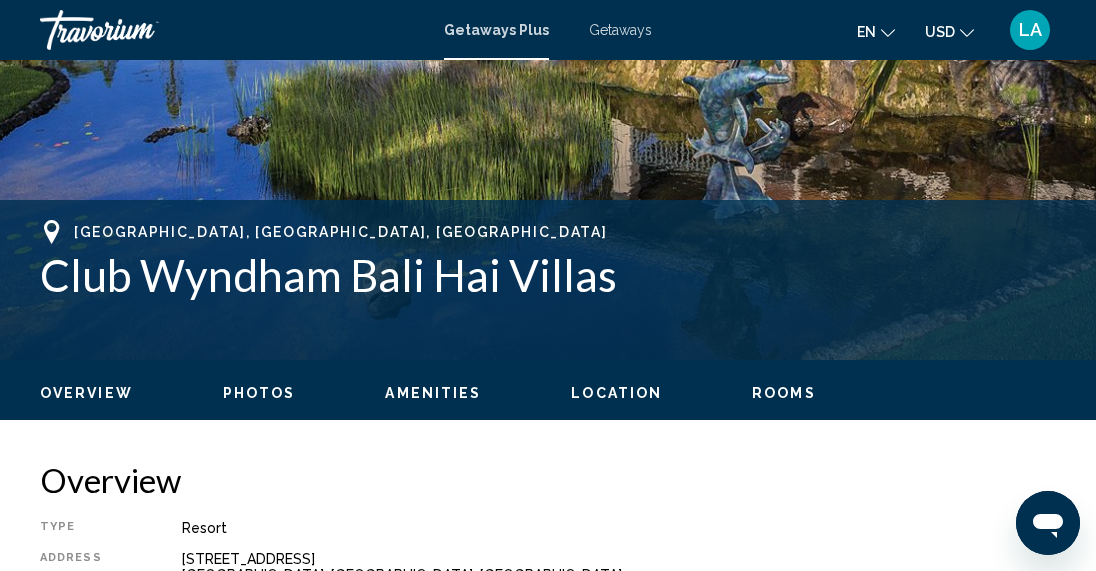 scroll, scrollTop: 3562, scrollLeft: 0, axis: vertical 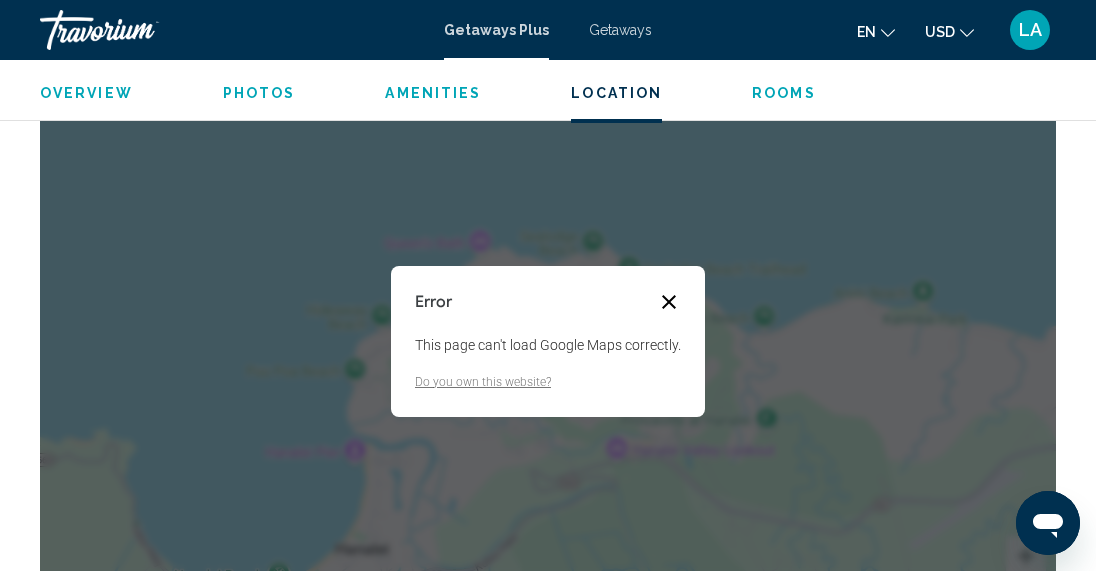 click at bounding box center (669, 302) 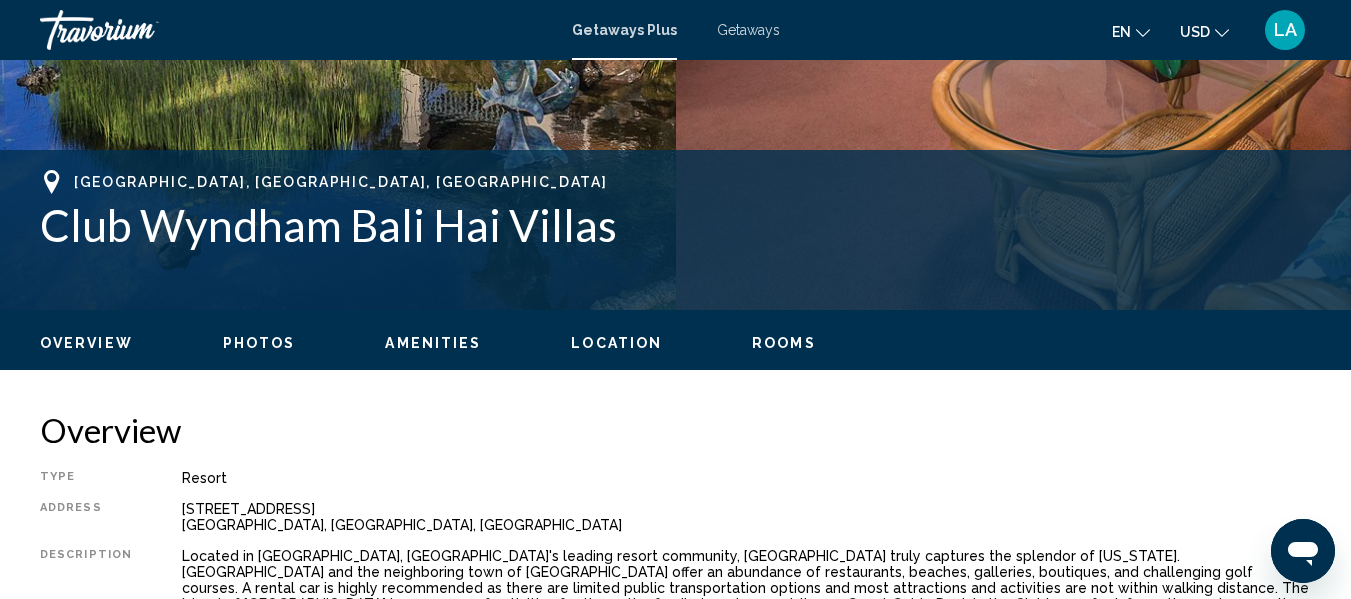 scroll, scrollTop: 1100, scrollLeft: 0, axis: vertical 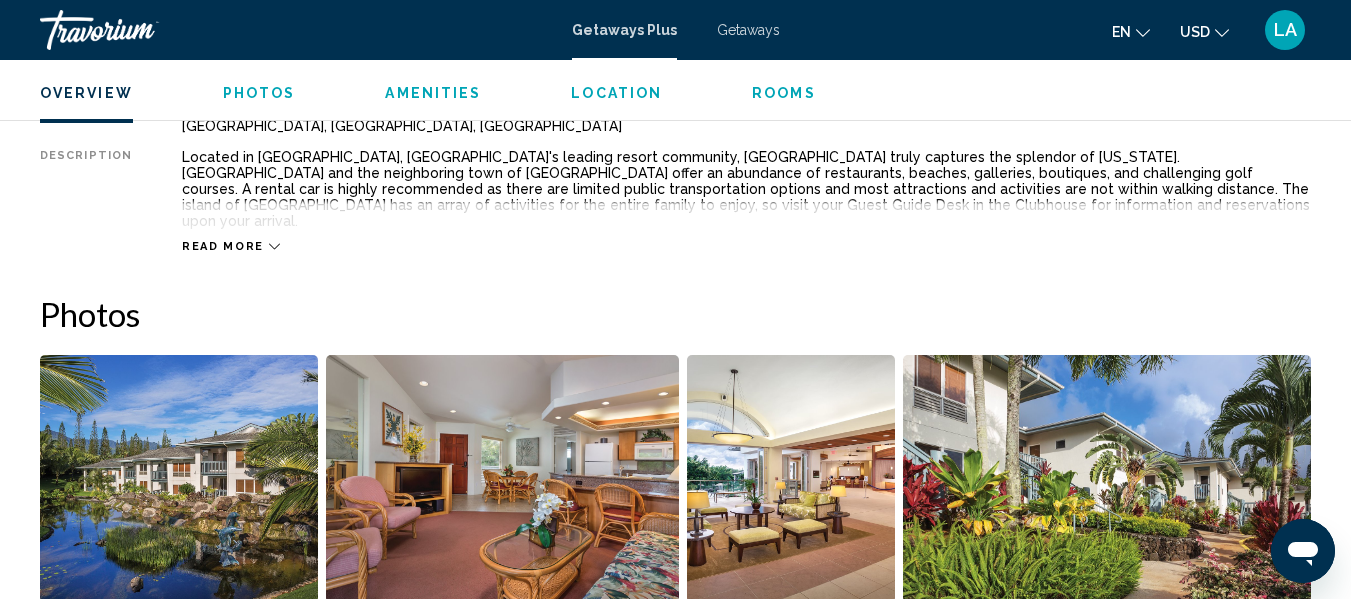 click on "Read more" at bounding box center [231, 246] 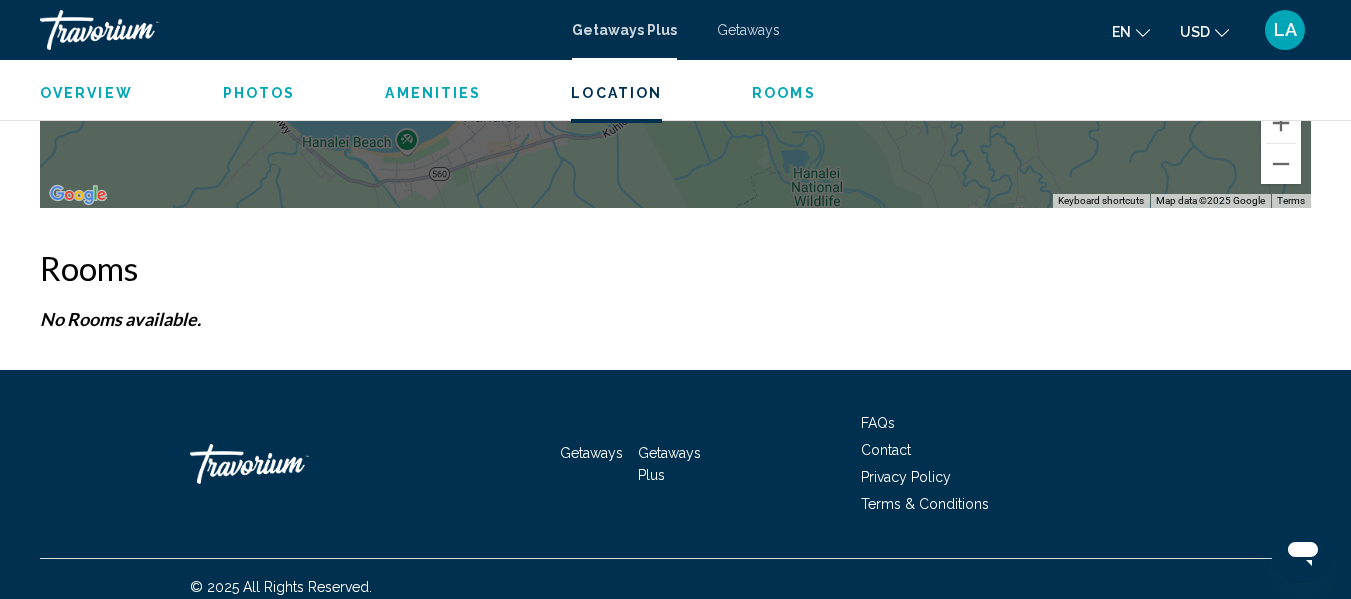 scroll, scrollTop: 3253, scrollLeft: 0, axis: vertical 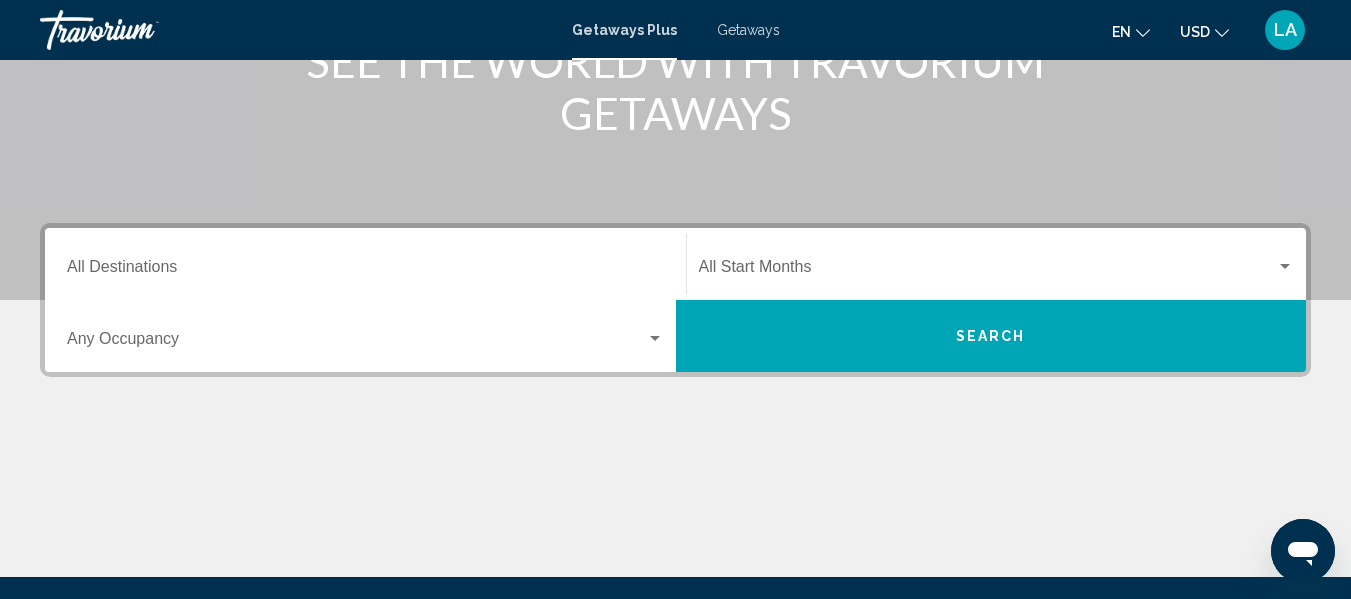 click on "Destination All Destinations" at bounding box center [365, 264] 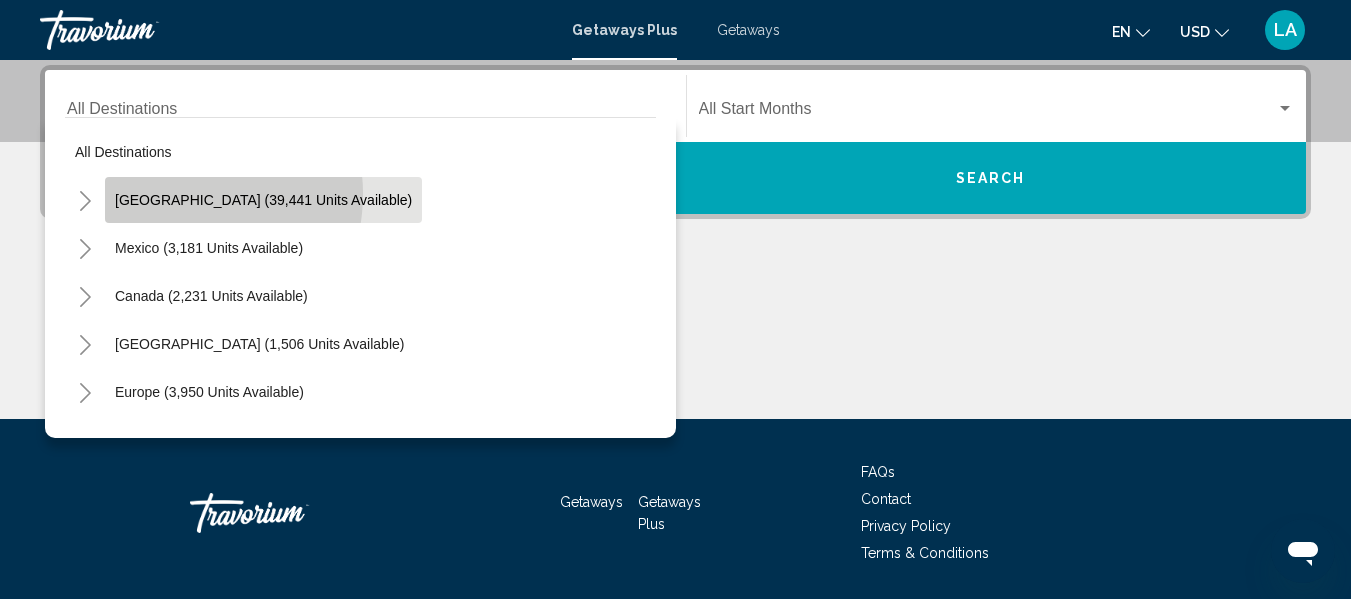 click on "[GEOGRAPHIC_DATA] (39,441 units available)" 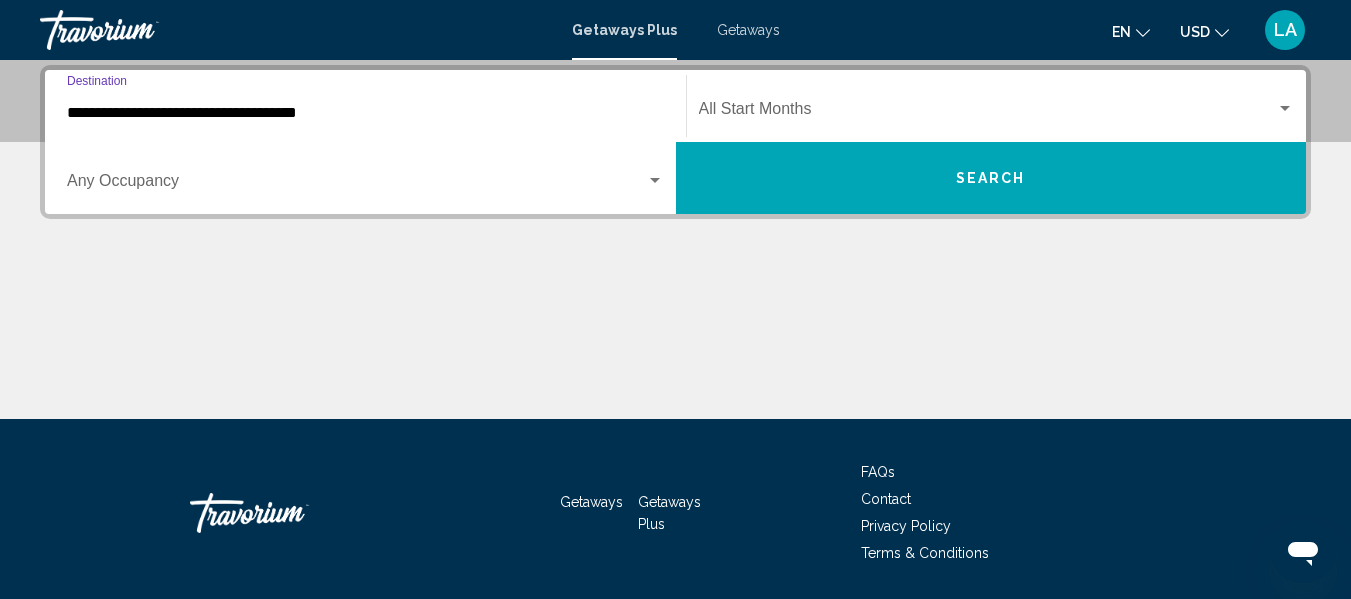 click on "Search" at bounding box center (991, 179) 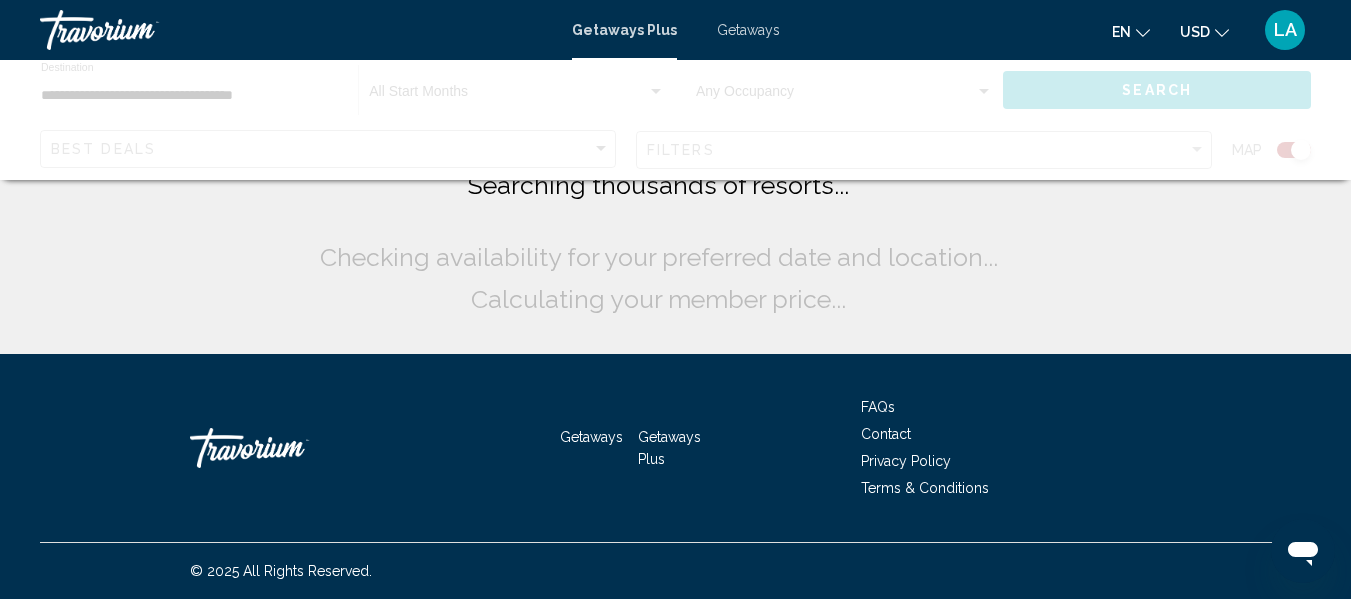 scroll, scrollTop: 0, scrollLeft: 0, axis: both 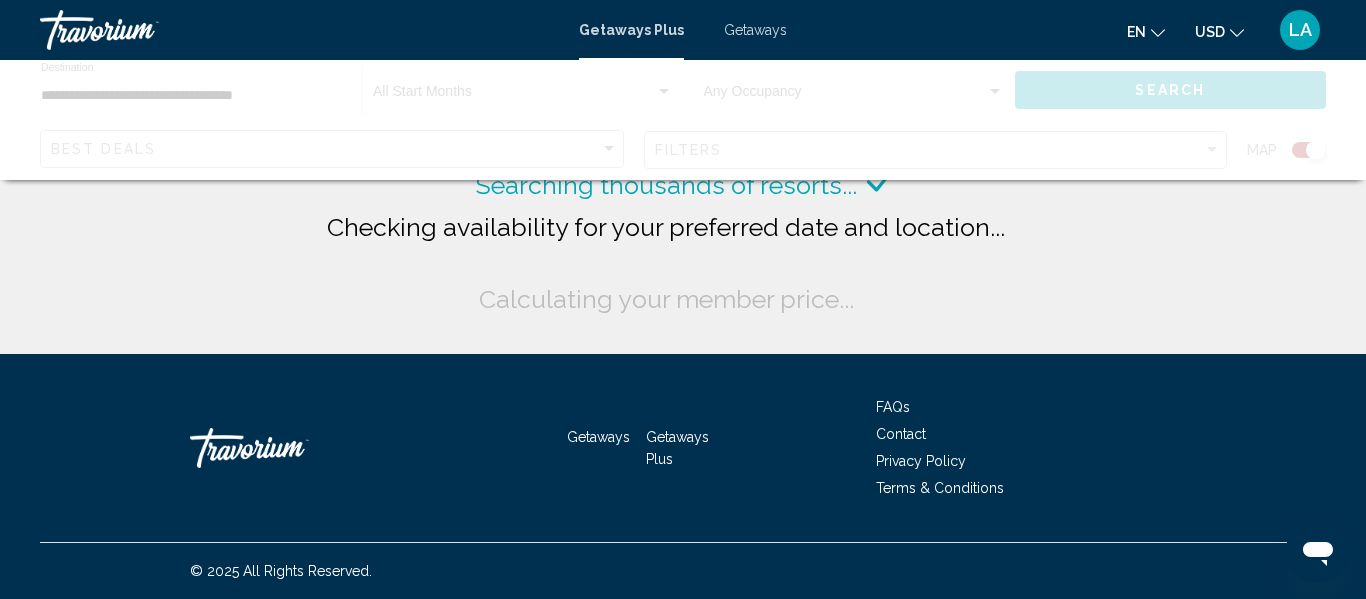 click on "Getaways" at bounding box center [755, 30] 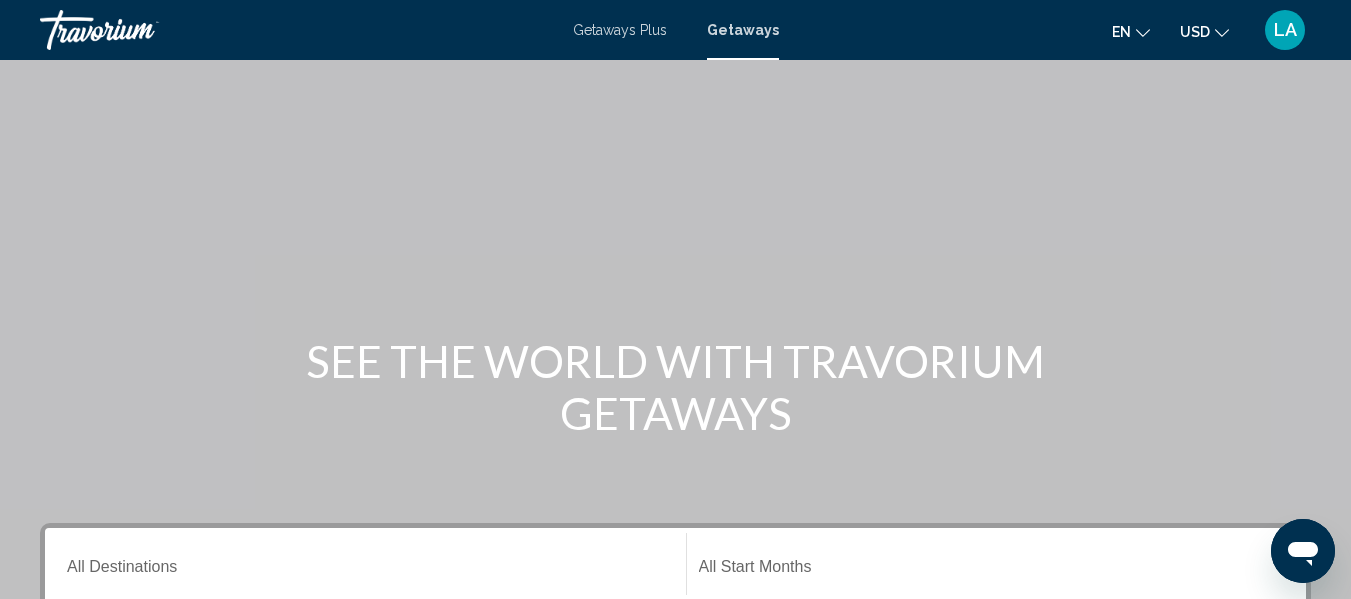 scroll, scrollTop: 200, scrollLeft: 0, axis: vertical 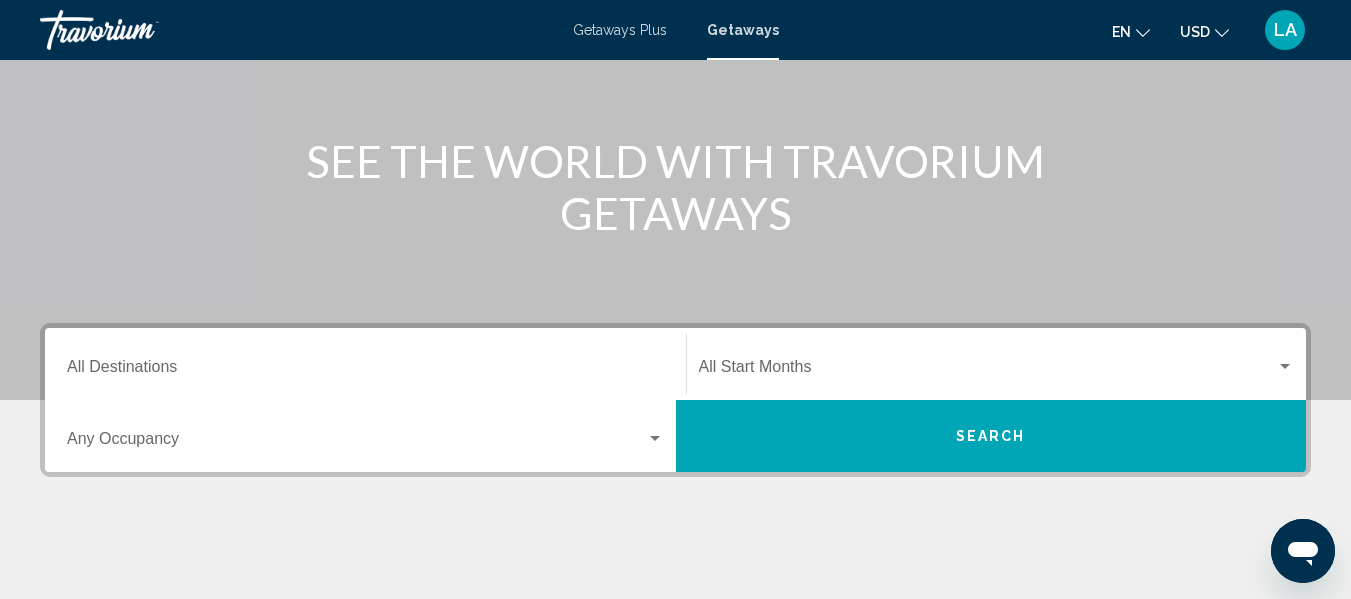 click on "Getaways Plus  Getaways en
English Español Français Italiano Português русский USD
USD ($) MXN (Mex$) CAD (Can$) GBP (£) EUR (€) AUD (A$) NZD (NZ$) CNY (CN¥) LA Login" at bounding box center (675, 30) 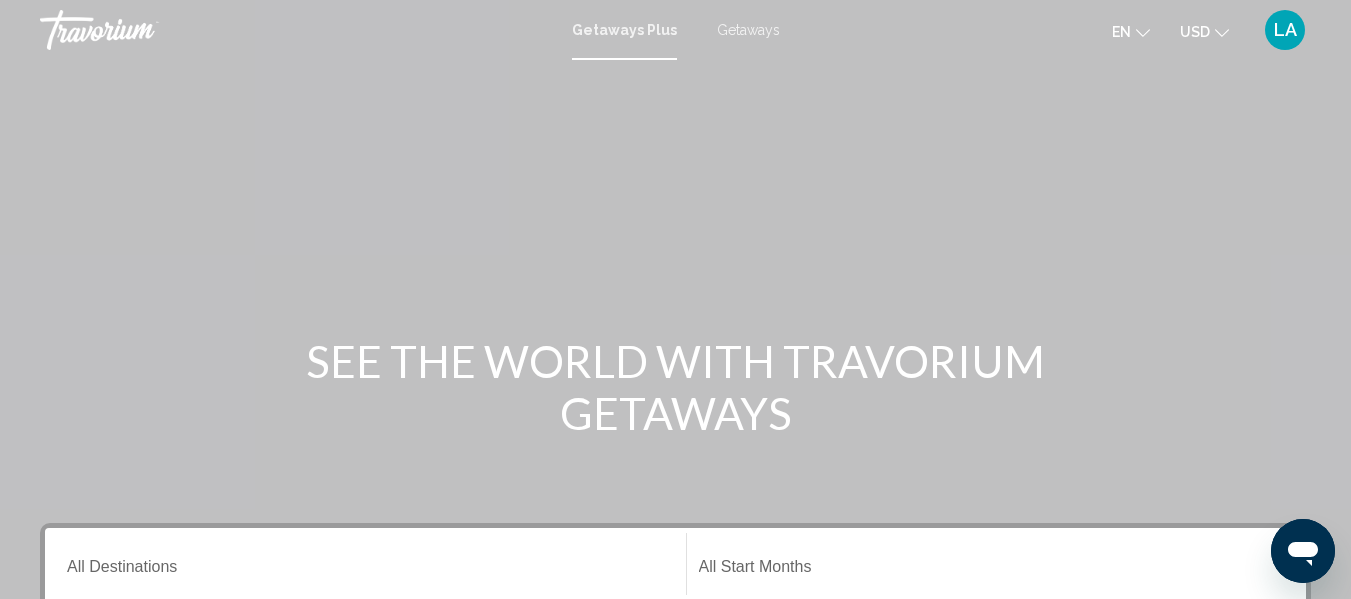 scroll, scrollTop: 300, scrollLeft: 0, axis: vertical 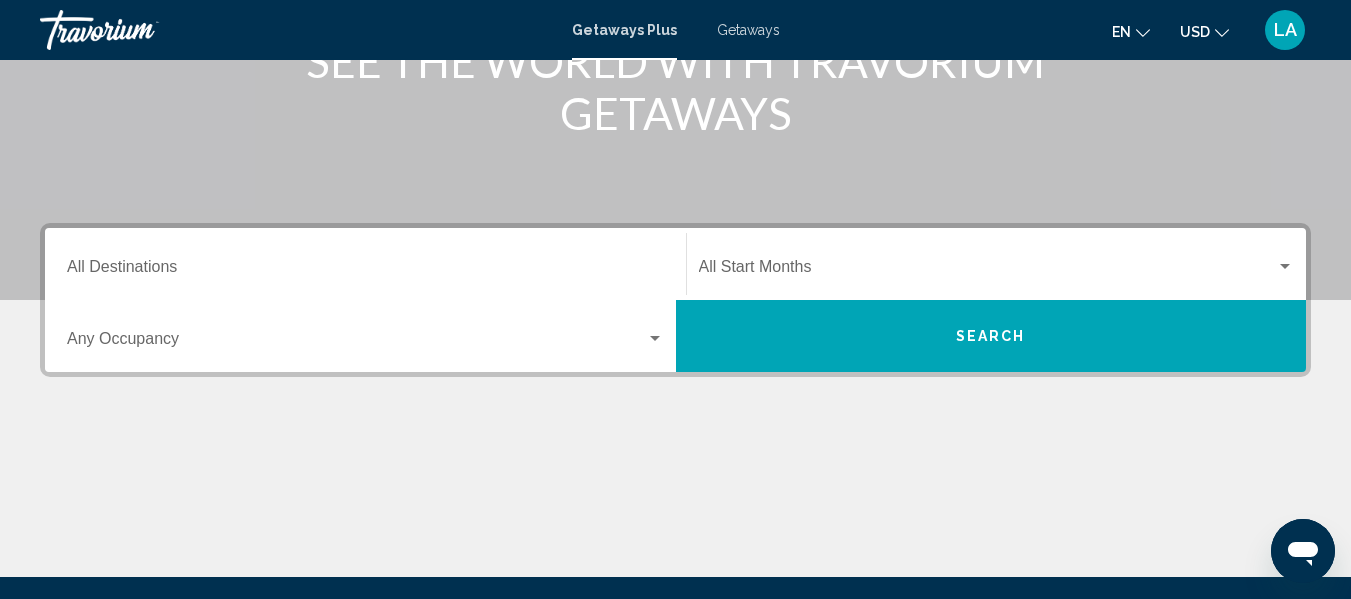 click on "Destination All Destinations" at bounding box center (365, 271) 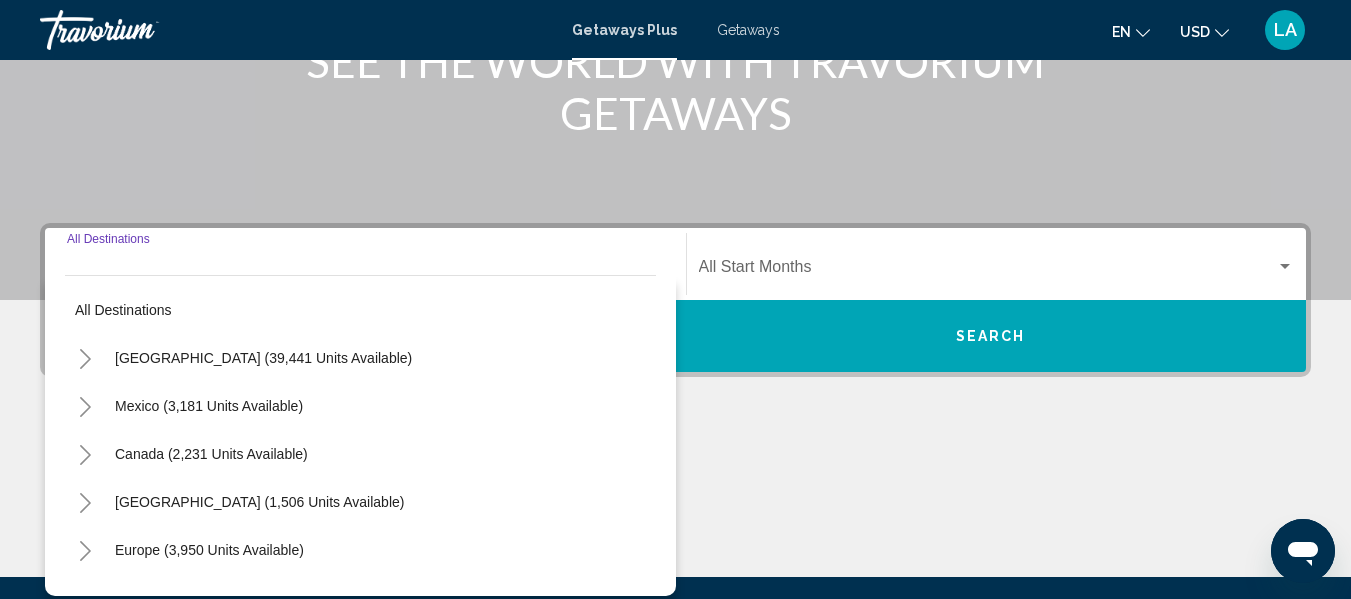 scroll, scrollTop: 458, scrollLeft: 0, axis: vertical 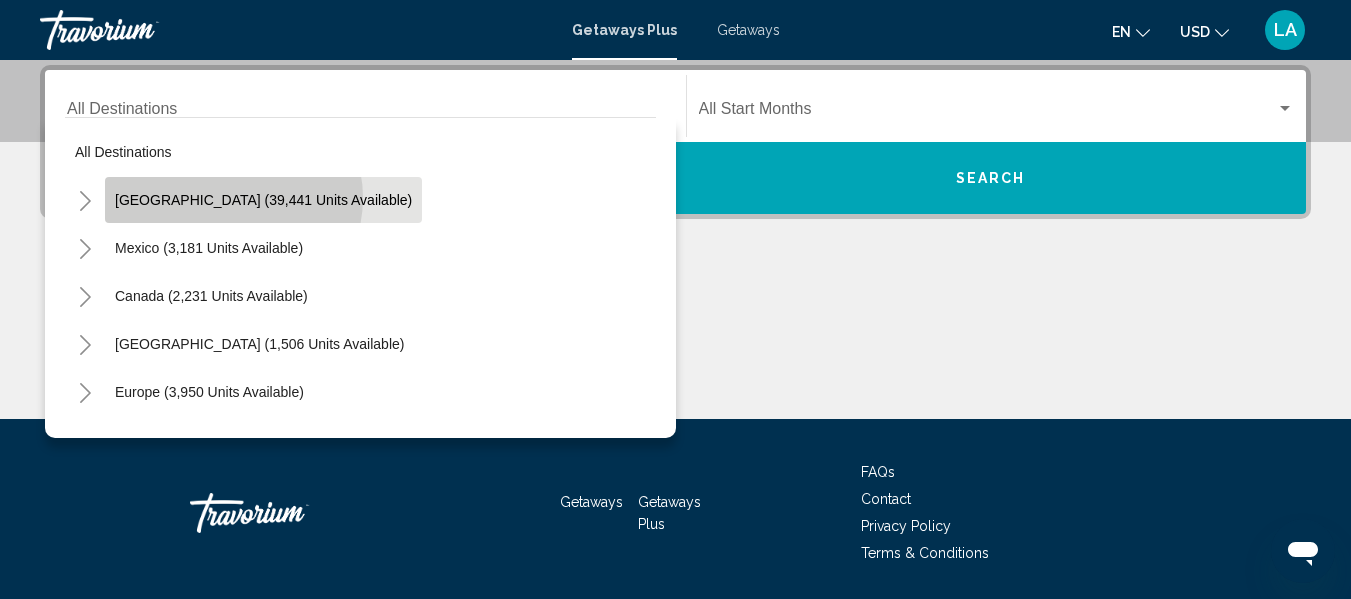 click on "[GEOGRAPHIC_DATA] (39,441 units available)" 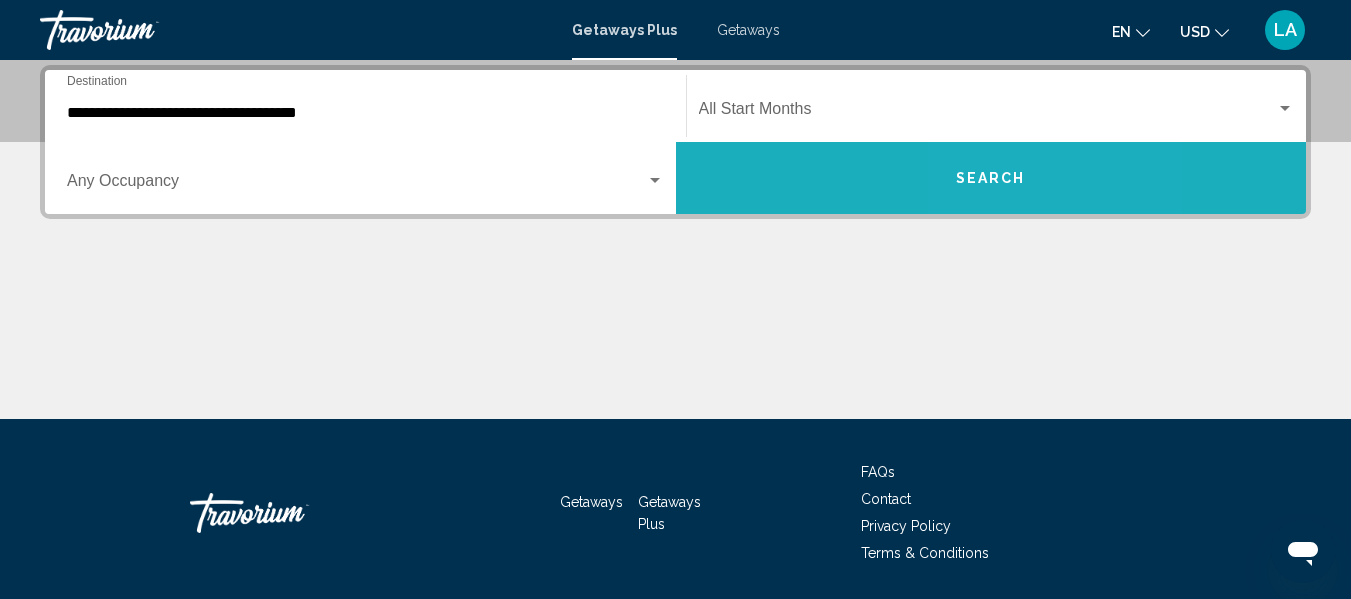 click on "Search" at bounding box center [991, 179] 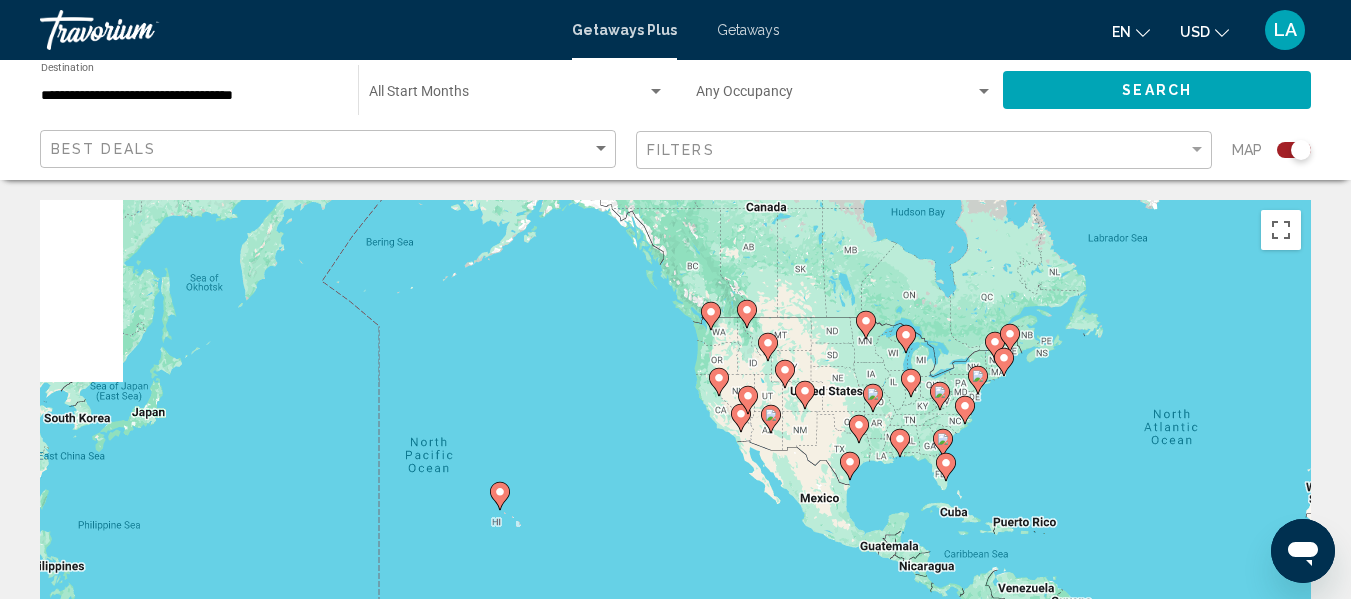 drag, startPoint x: 345, startPoint y: 369, endPoint x: 905, endPoint y: 328, distance: 561.4989 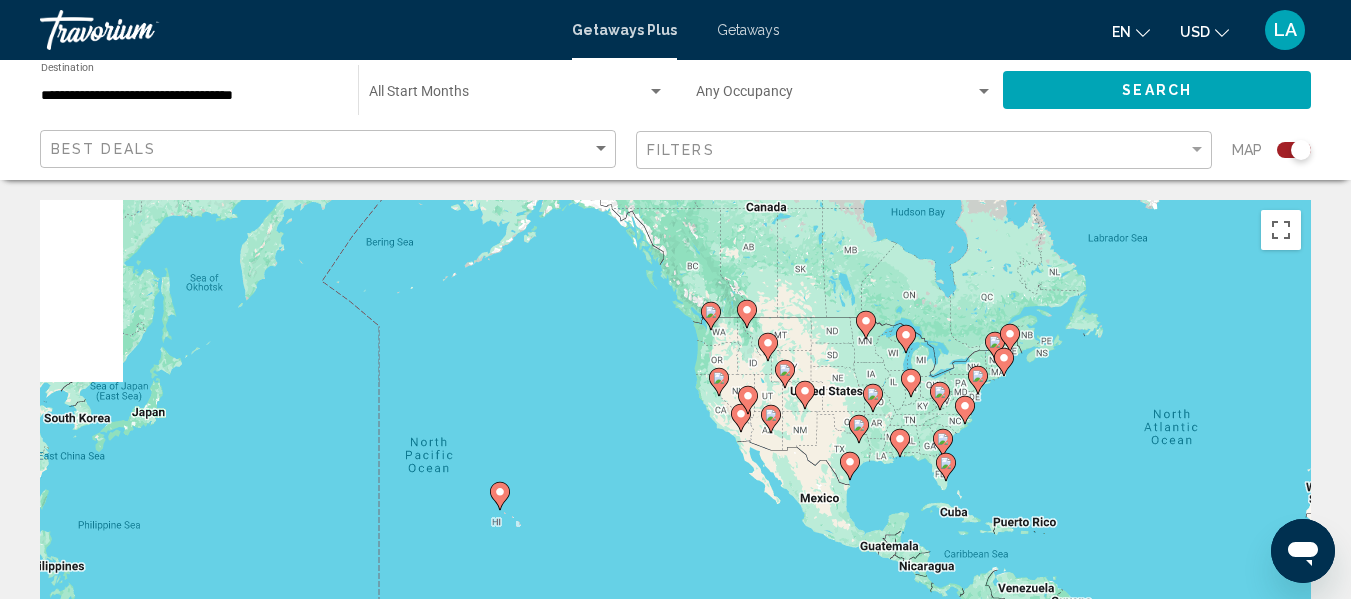 click 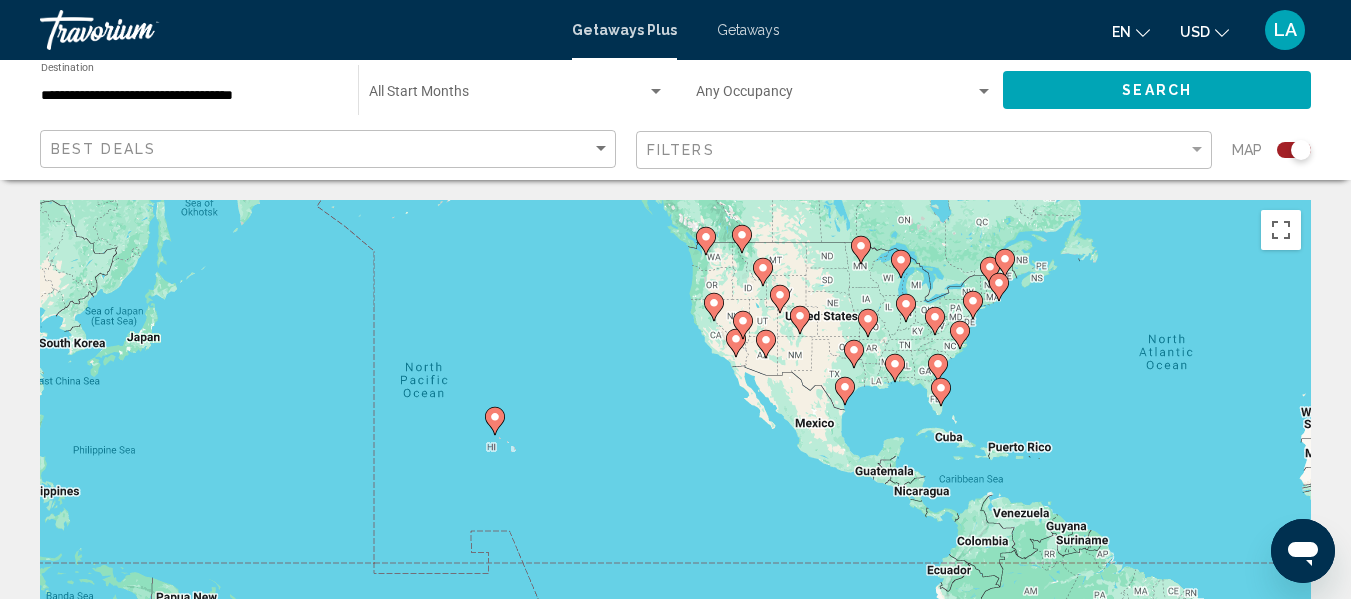 drag, startPoint x: 498, startPoint y: 464, endPoint x: 439, endPoint y: 337, distance: 140.0357 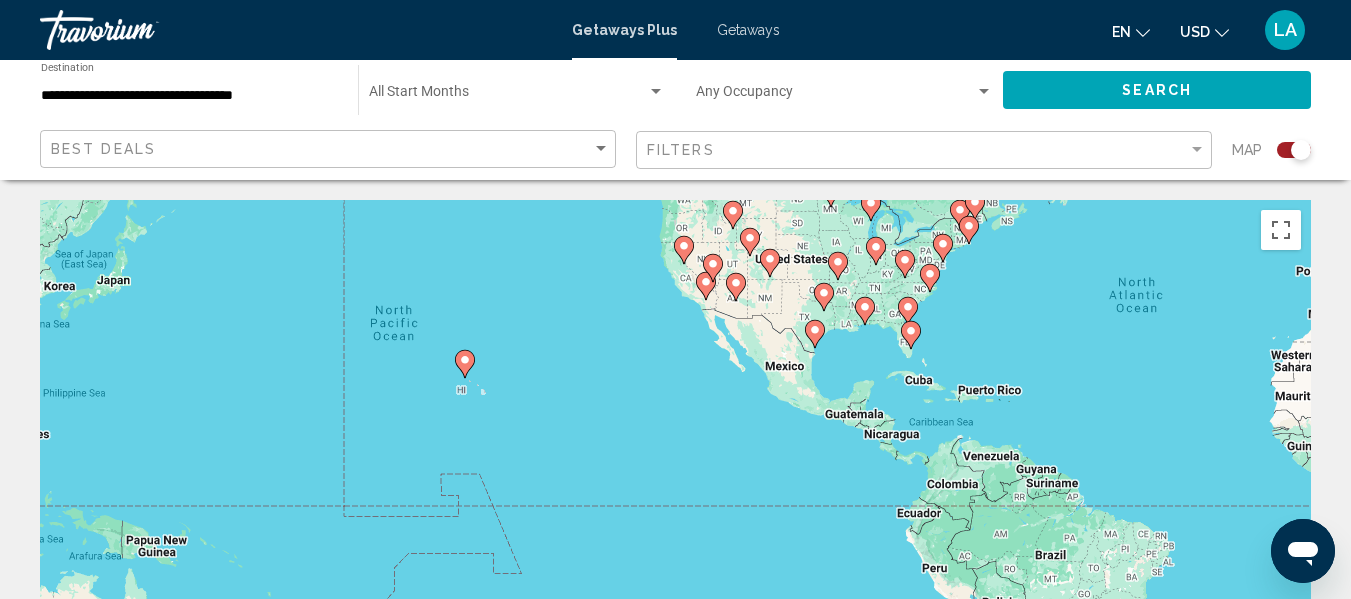 click on "To navigate, press the arrow keys. To activate drag with keyboard, press Alt + Enter. Once in keyboard drag state, use the arrow keys to move the marker. To complete the drag, press the Enter key. To cancel, press Escape." at bounding box center (675, 500) 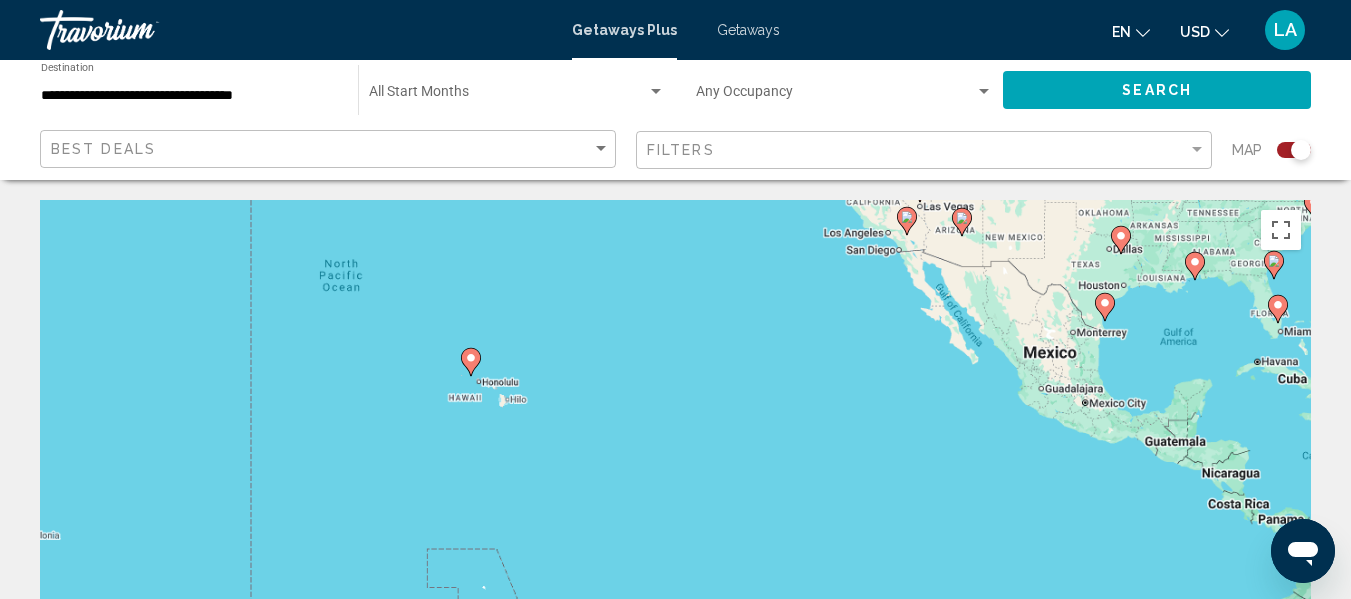 click on "To navigate, press the arrow keys. To activate drag with keyboard, press Alt + Enter. Once in keyboard drag state, use the arrow keys to move the marker. To complete the drag, press the Enter key. To cancel, press Escape." at bounding box center [675, 500] 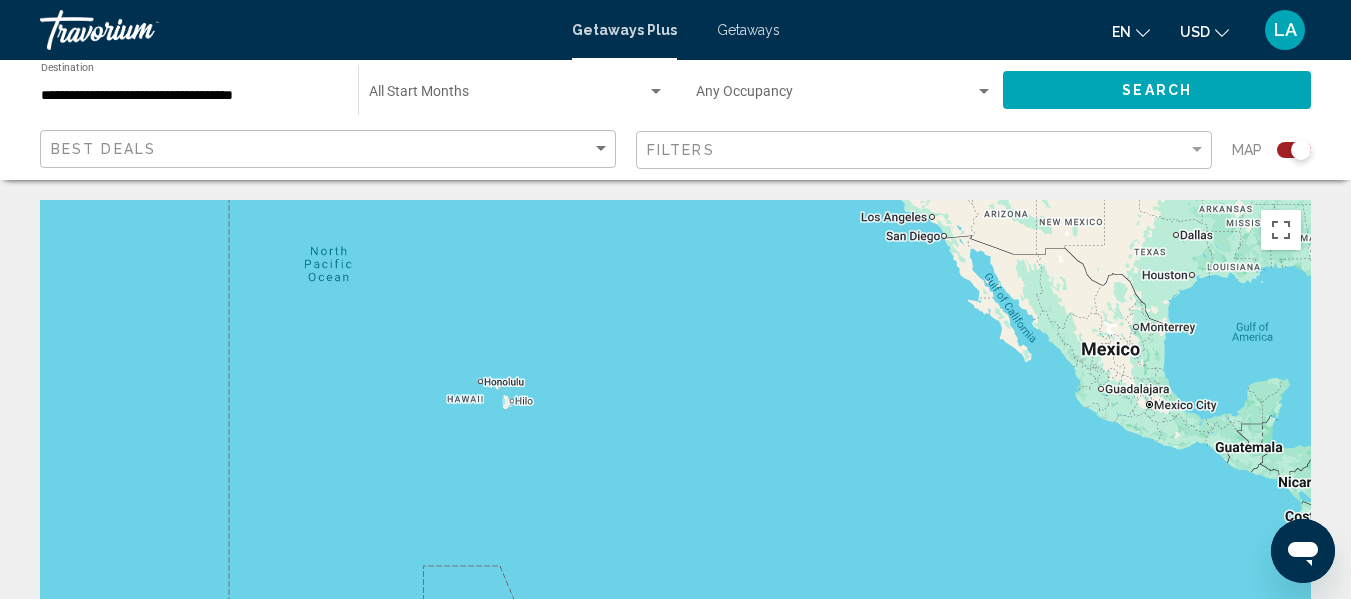 click on "To navigate, press the arrow keys." at bounding box center (675, 500) 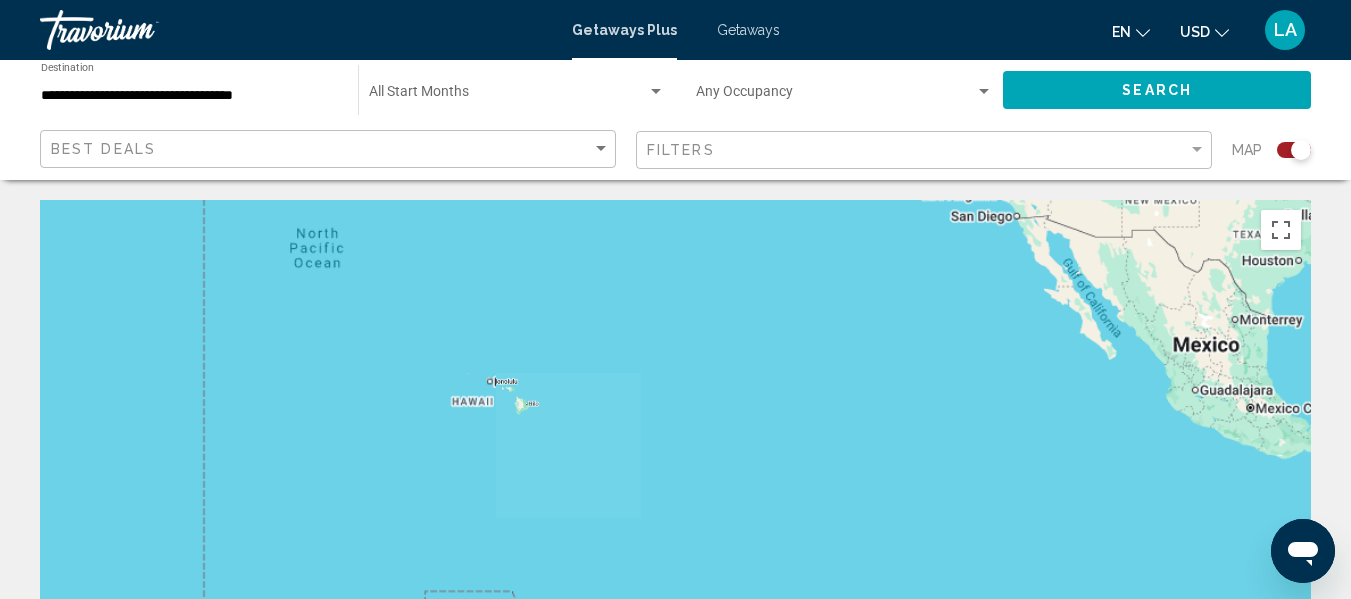 click on "To navigate, press the arrow keys." at bounding box center (675, 500) 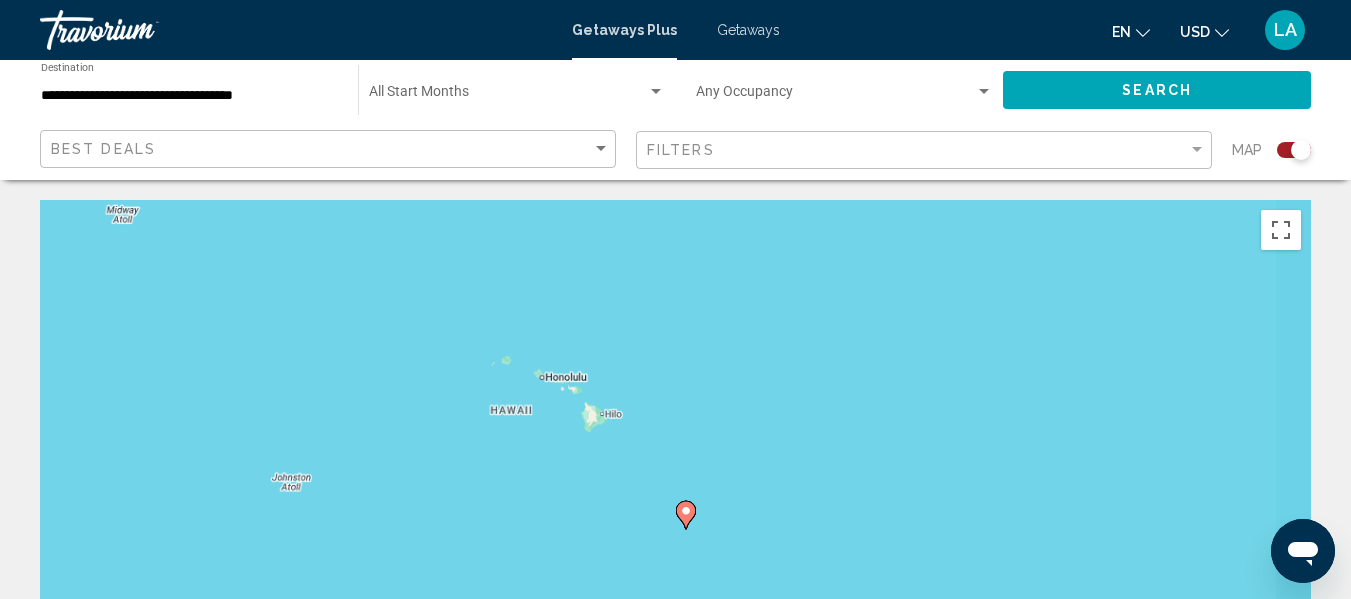 click on "To navigate, press the arrow keys. To activate drag with keyboard, press Alt + Enter. Once in keyboard drag state, use the arrow keys to move the marker. To complete the drag, press the Enter key. To cancel, press Escape." at bounding box center (675, 500) 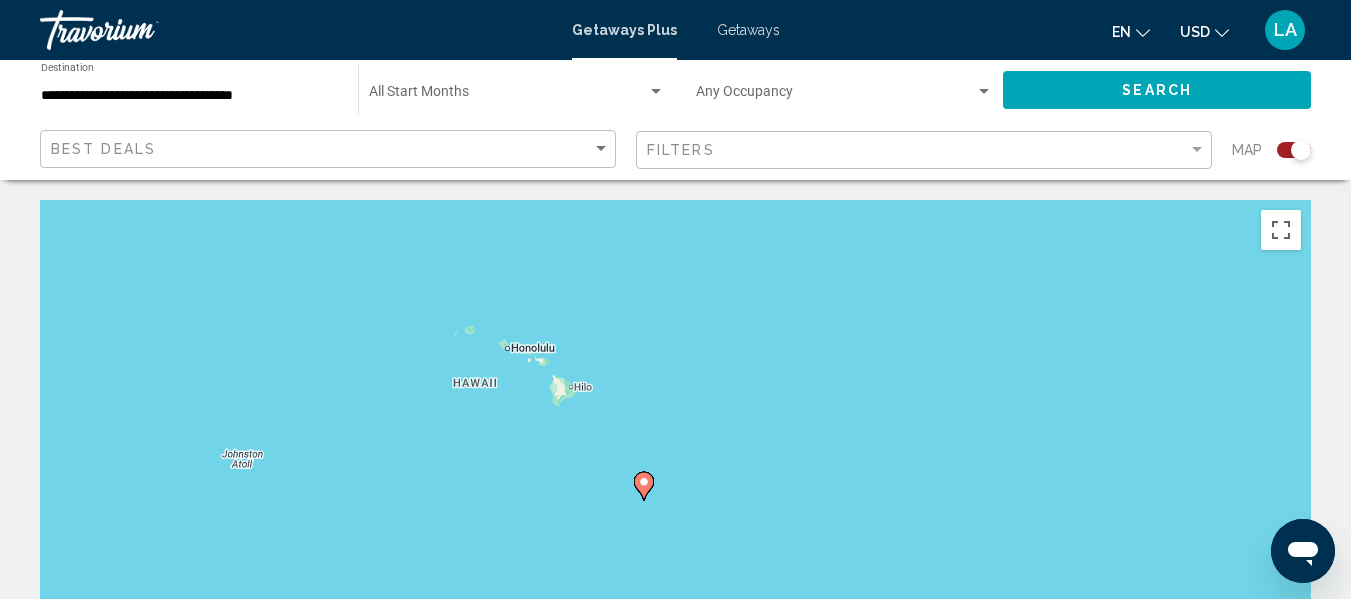 drag, startPoint x: 775, startPoint y: 410, endPoint x: 734, endPoint y: 397, distance: 43.011627 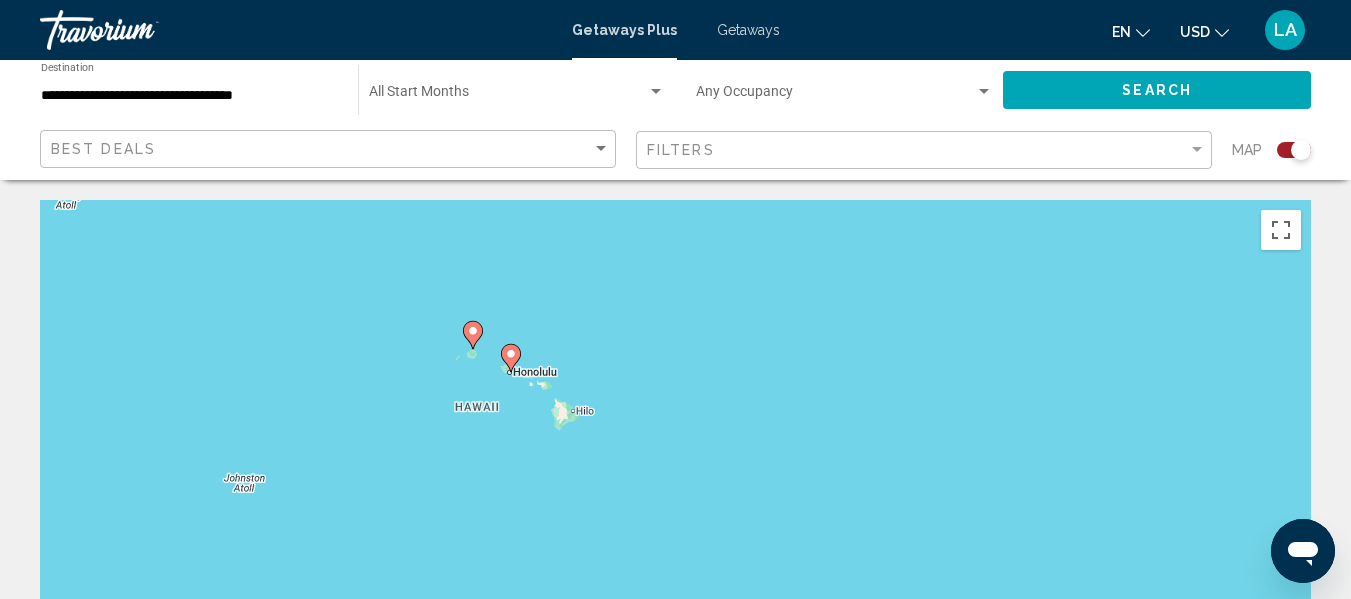 click 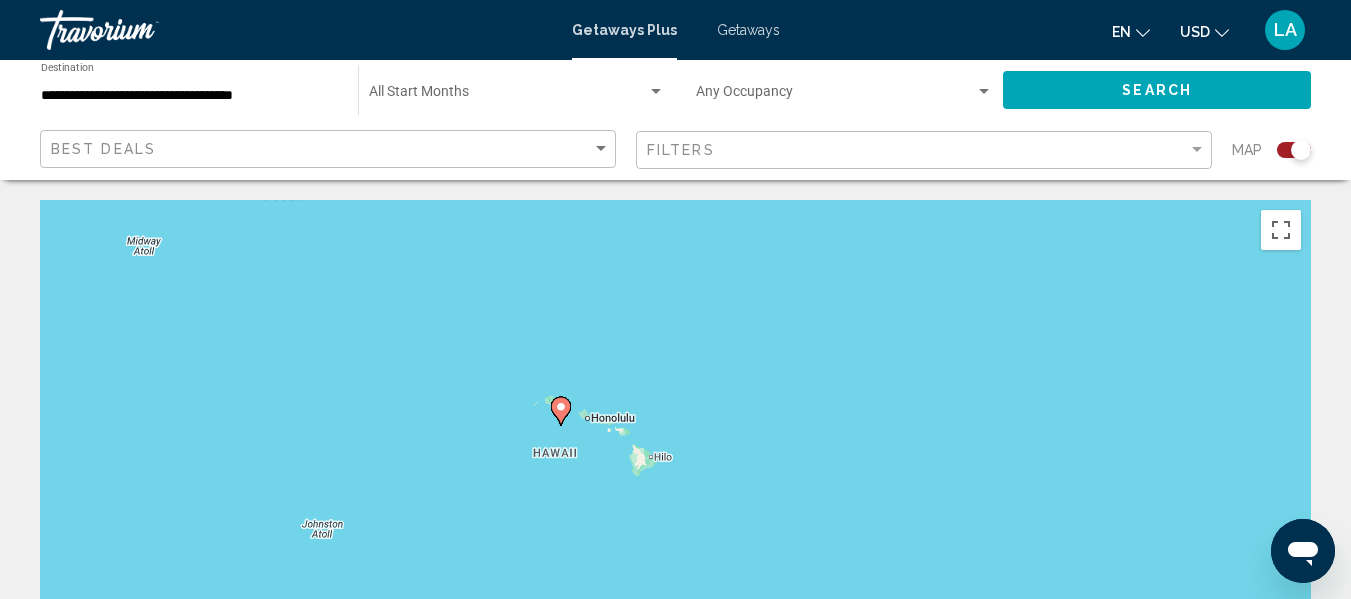 drag, startPoint x: 934, startPoint y: 512, endPoint x: 796, endPoint y: 390, distance: 184.19554 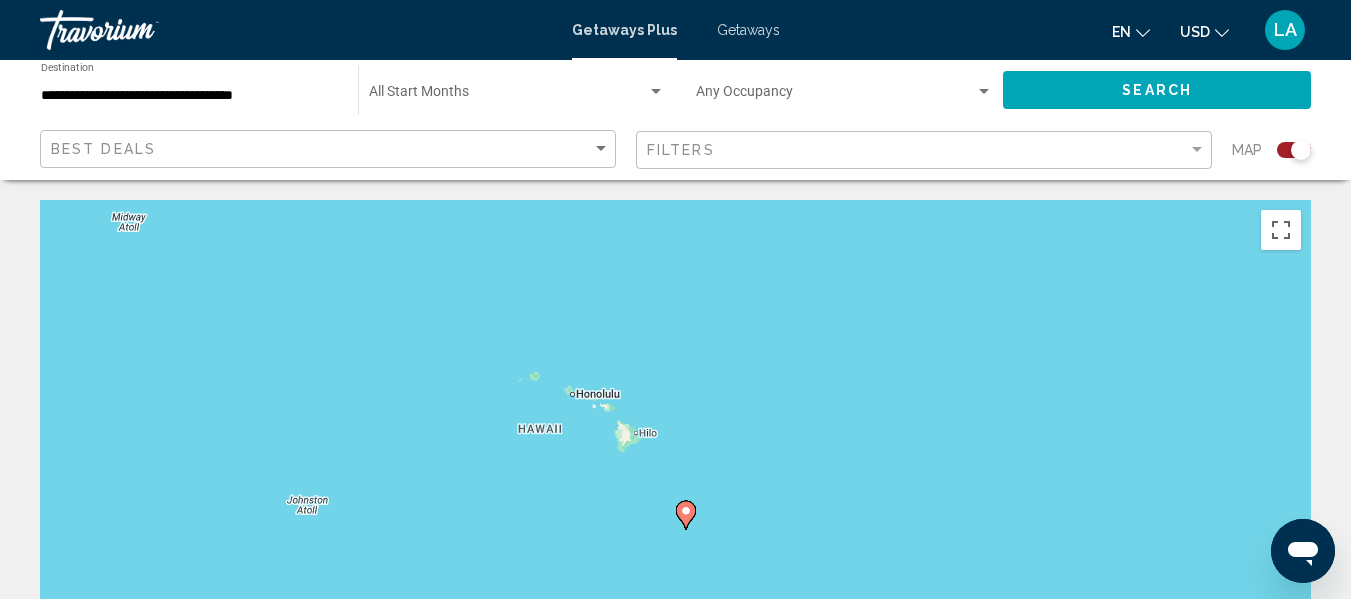 click on "To navigate, press the arrow keys. To activate drag with keyboard, press Alt + Enter. Once in keyboard drag state, use the arrow keys to move the marker. To complete the drag, press the Enter key. To cancel, press Escape." at bounding box center [675, 500] 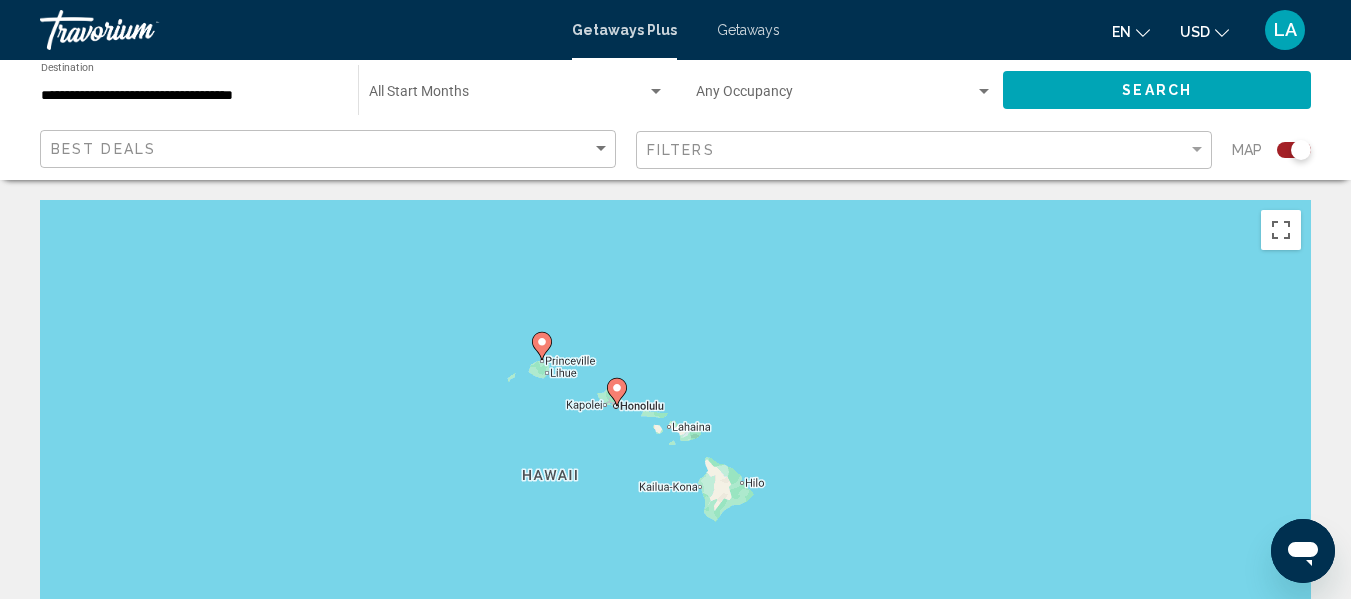 click 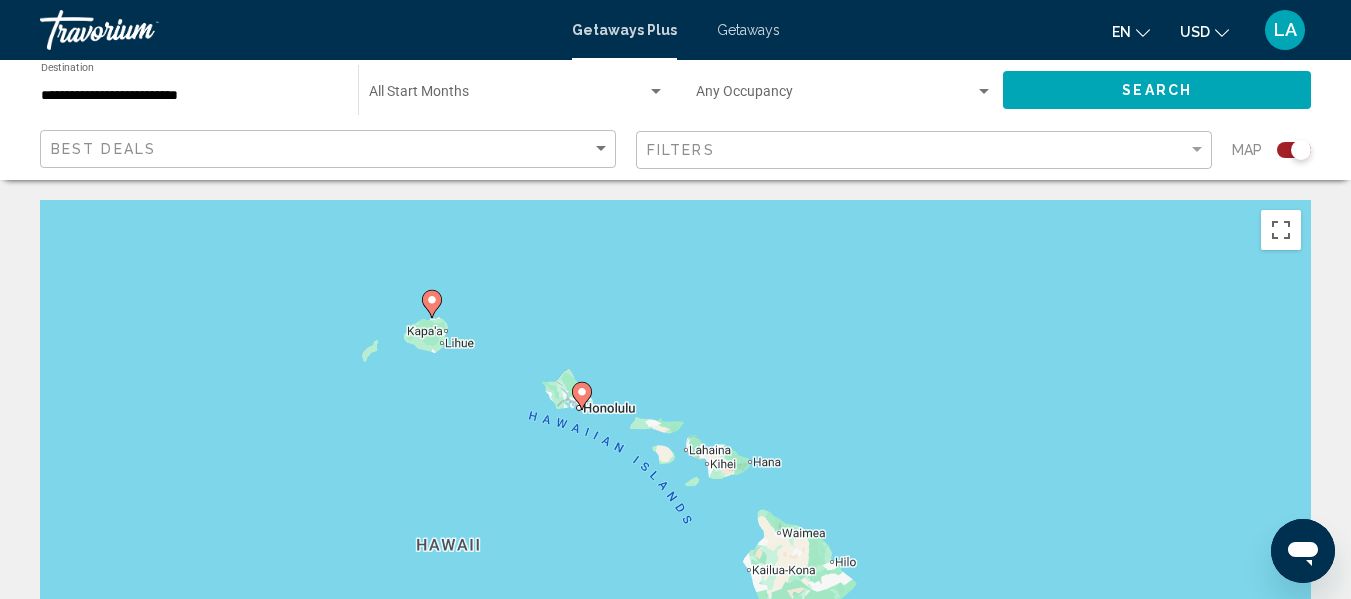 drag, startPoint x: 440, startPoint y: 312, endPoint x: 465, endPoint y: 412, distance: 103.077644 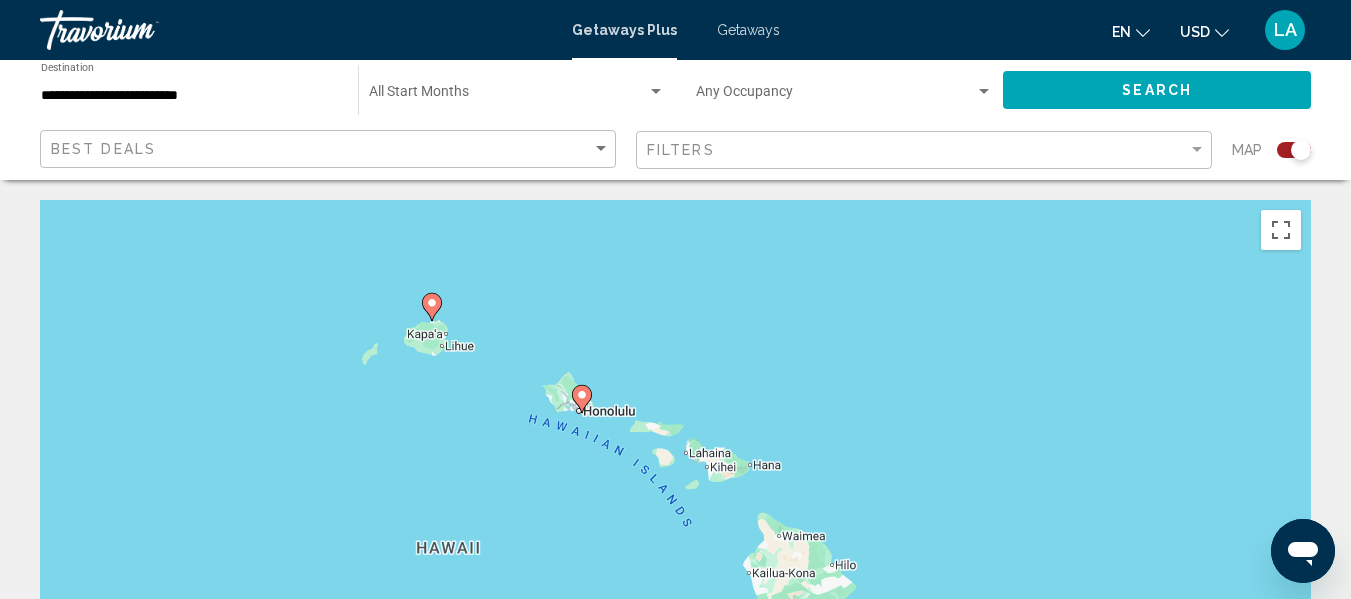 click 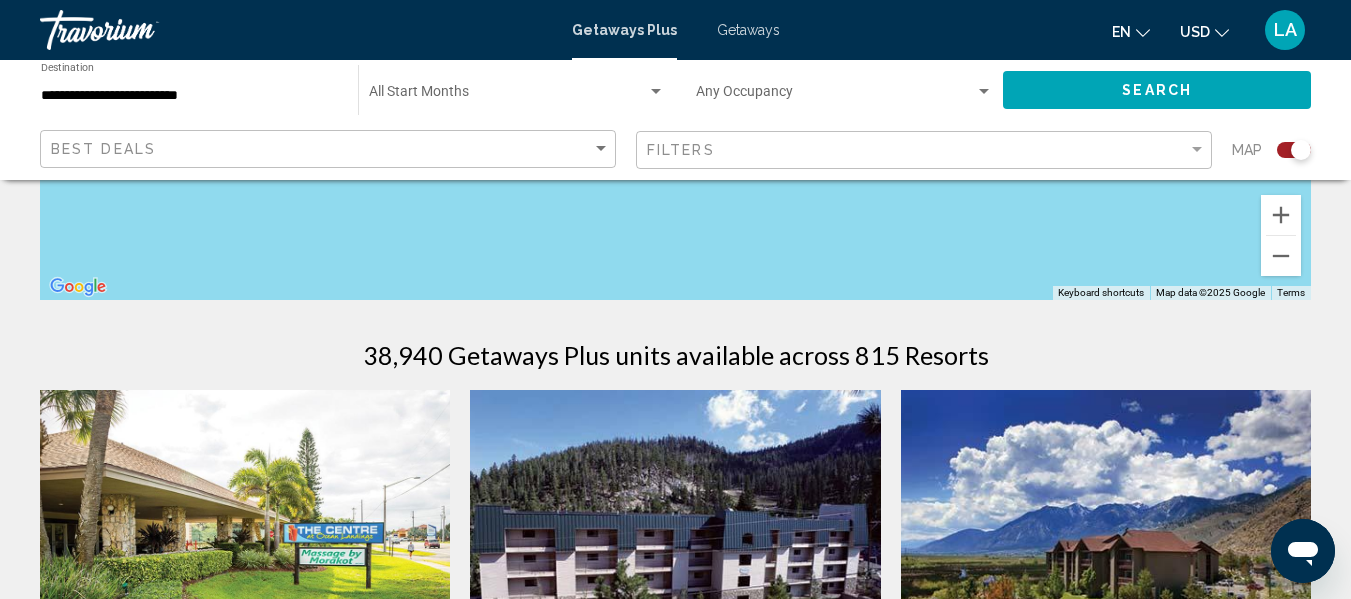 scroll, scrollTop: 0, scrollLeft: 0, axis: both 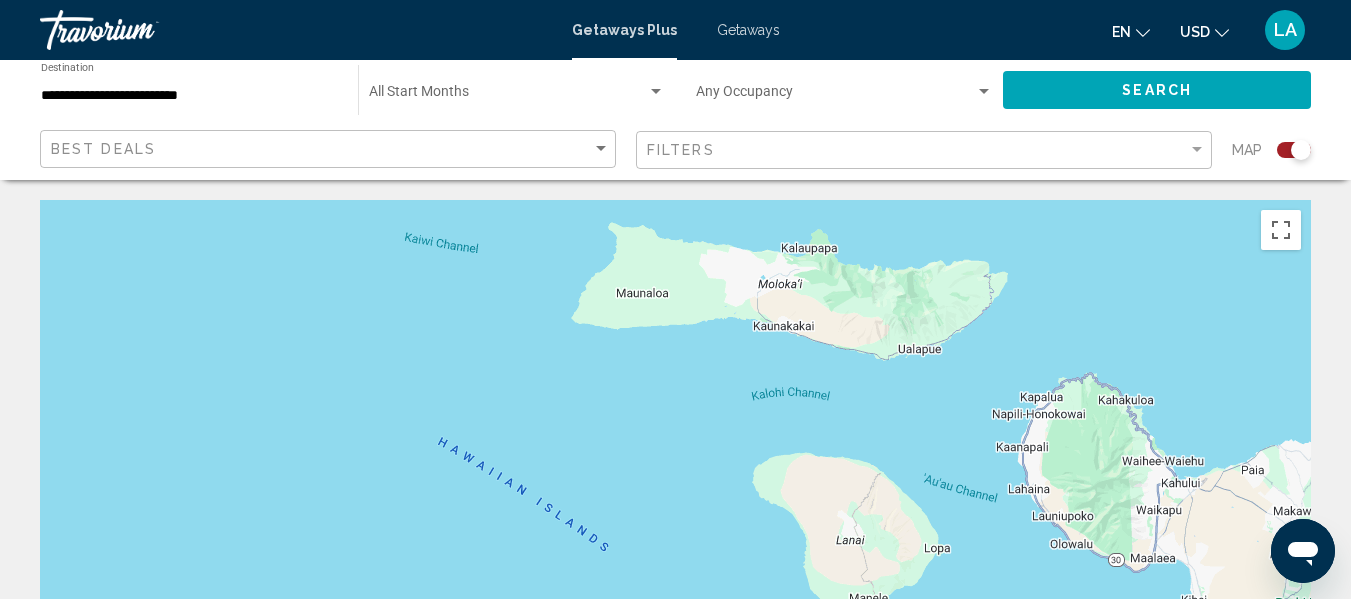 drag, startPoint x: 397, startPoint y: 276, endPoint x: 667, endPoint y: 646, distance: 458.0393 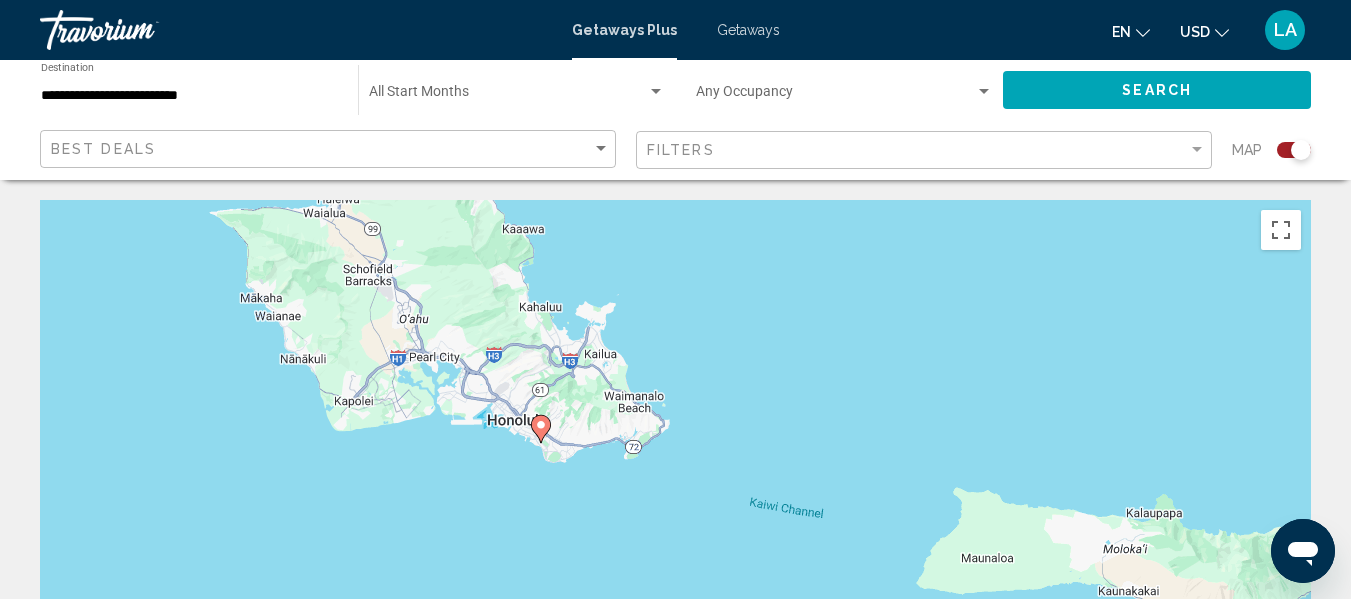 drag, startPoint x: 503, startPoint y: 362, endPoint x: 856, endPoint y: 637, distance: 447.47513 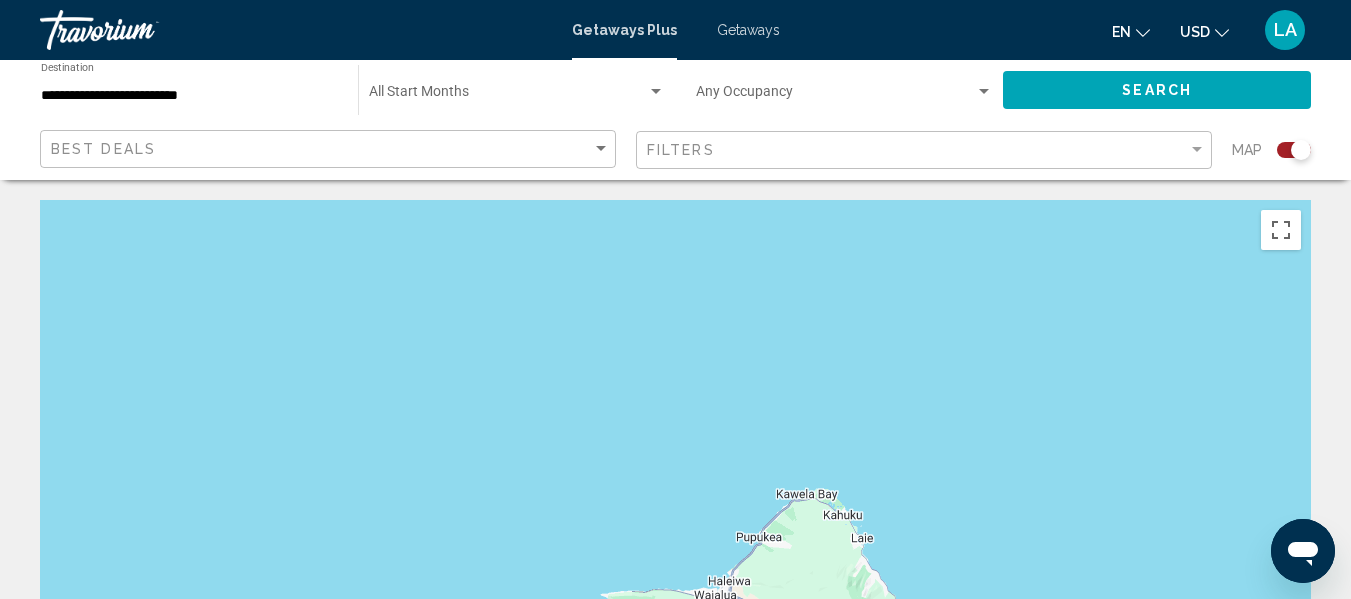 drag, startPoint x: 182, startPoint y: 276, endPoint x: 575, endPoint y: 646, distance: 539.7675 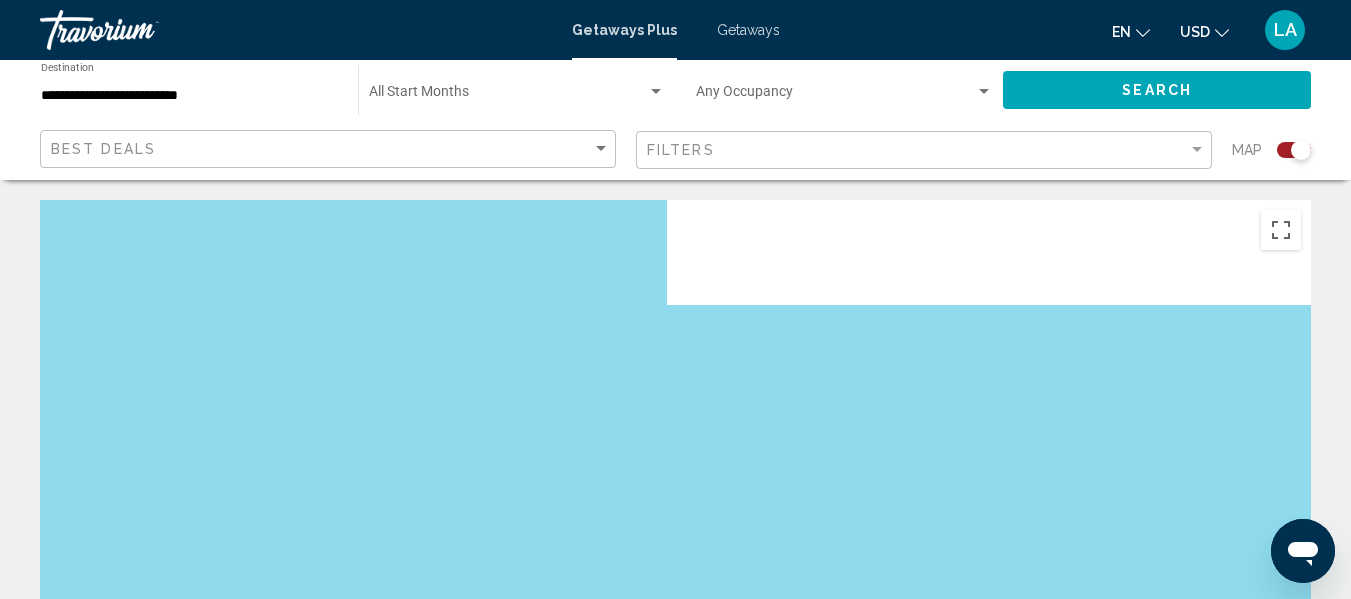 drag, startPoint x: 479, startPoint y: 270, endPoint x: 481, endPoint y: 498, distance: 228.00877 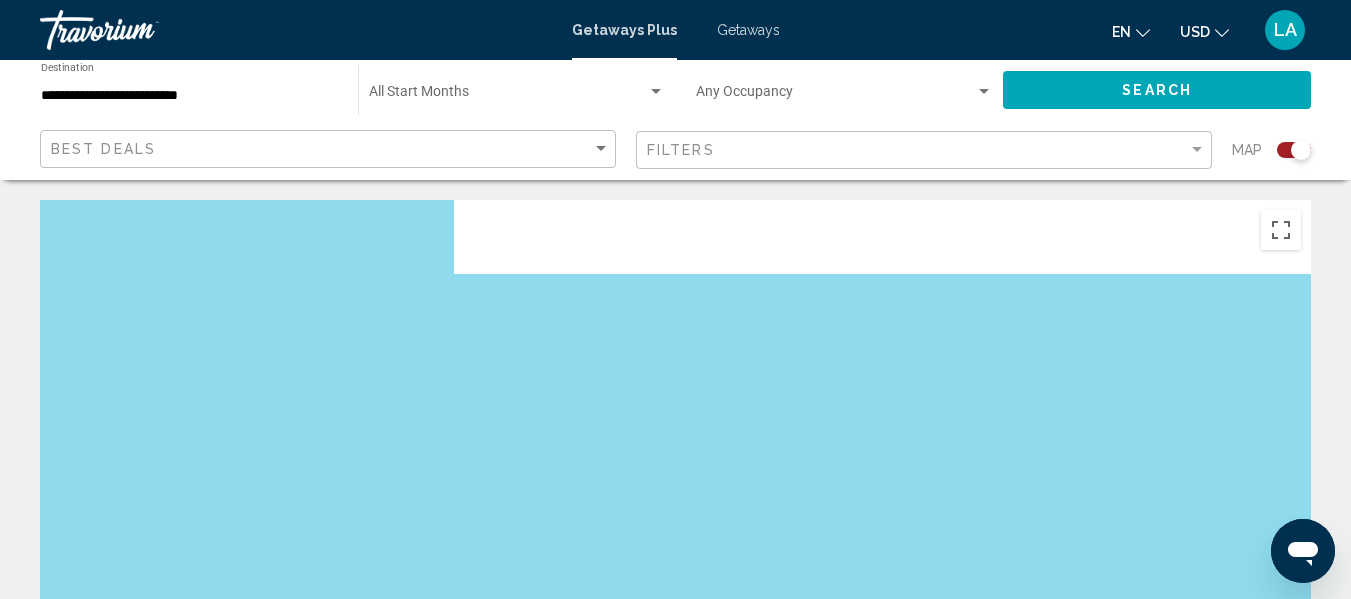 drag, startPoint x: 444, startPoint y: 351, endPoint x: 489, endPoint y: 540, distance: 194.2833 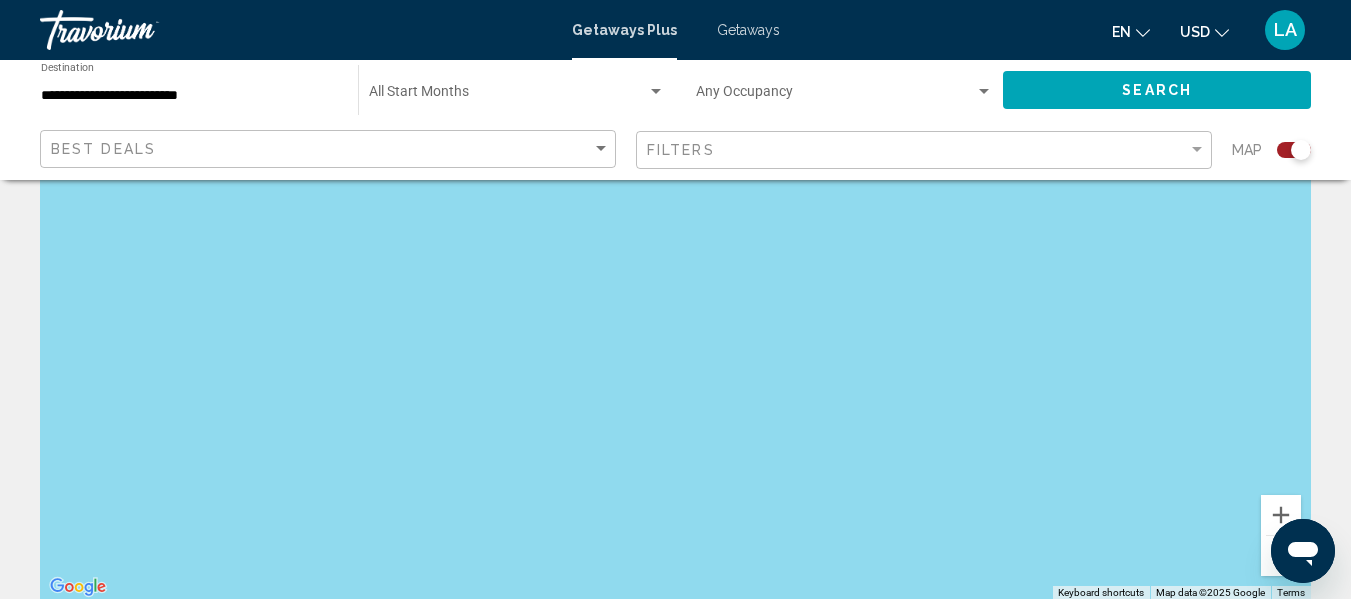 scroll, scrollTop: 400, scrollLeft: 0, axis: vertical 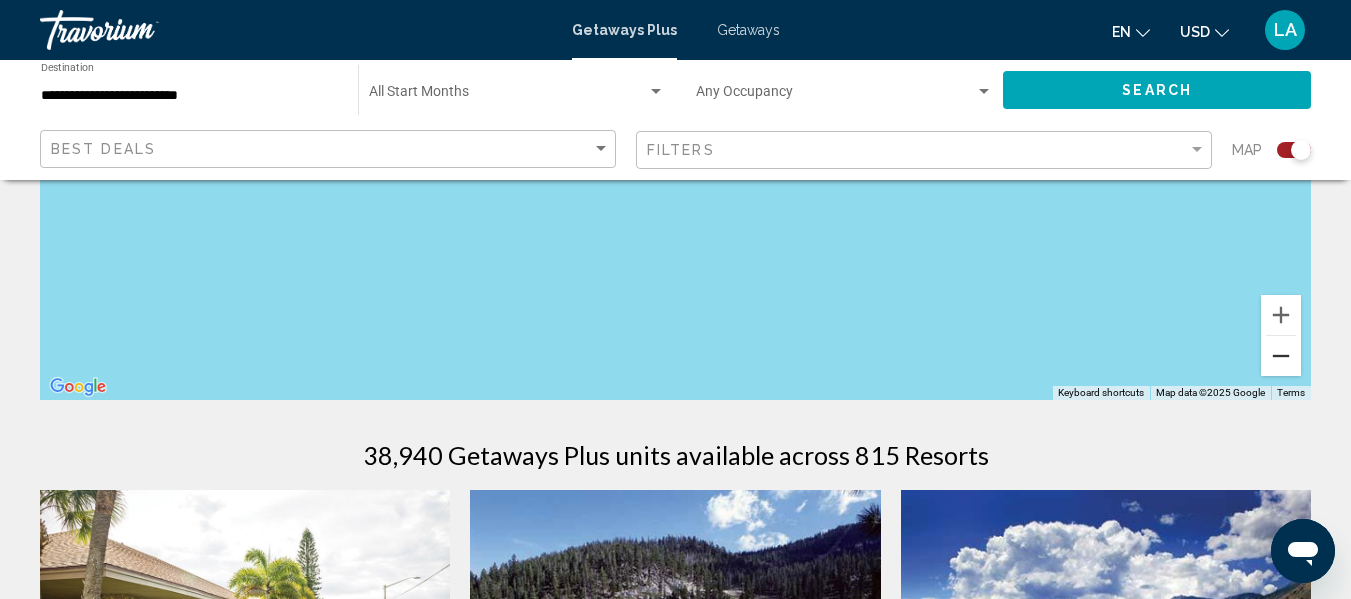 click at bounding box center (1281, 356) 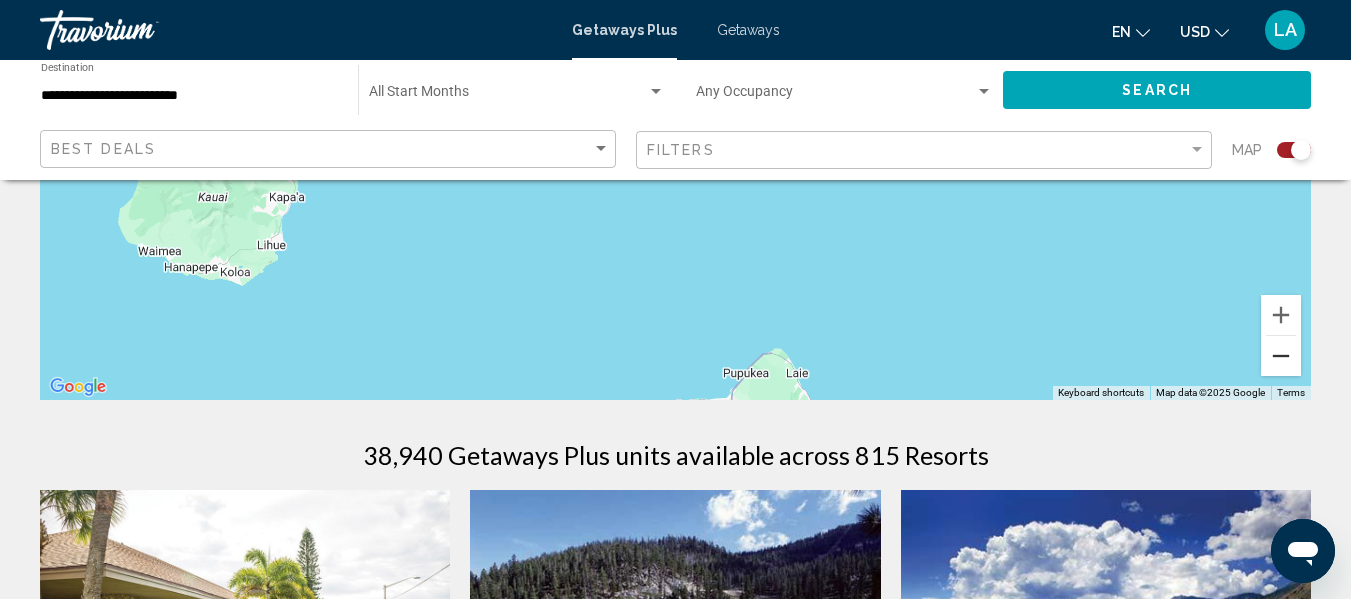 click at bounding box center (1281, 356) 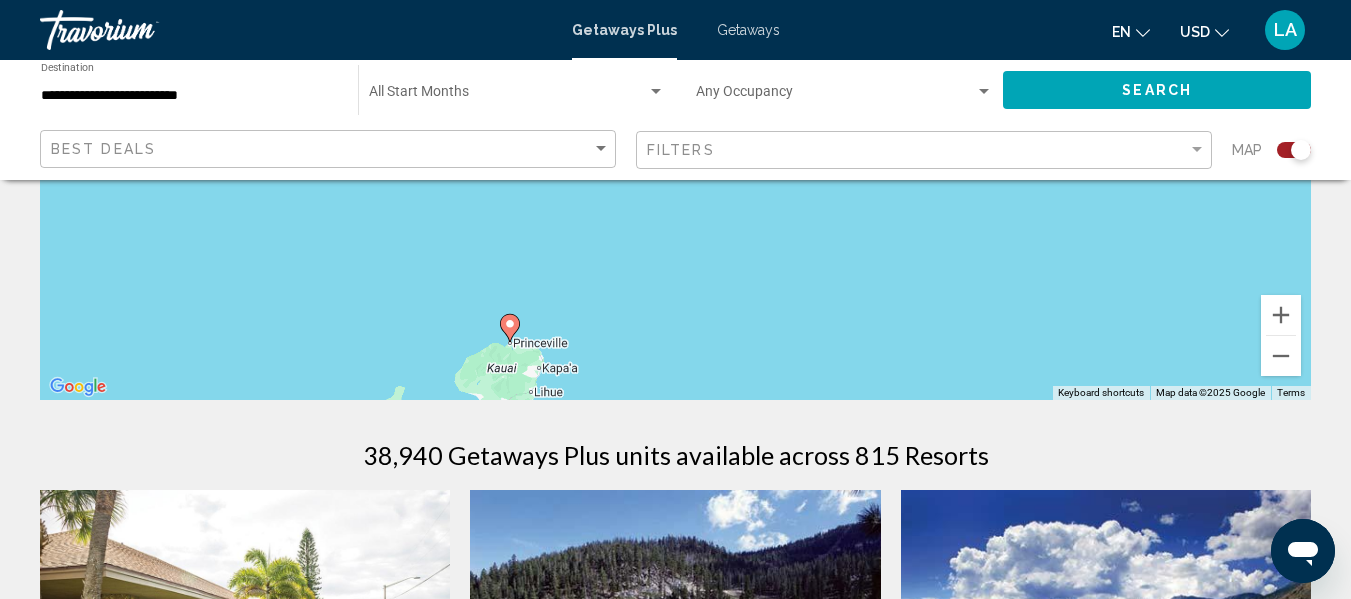 drag, startPoint x: 540, startPoint y: 270, endPoint x: 591, endPoint y: 464, distance: 200.59163 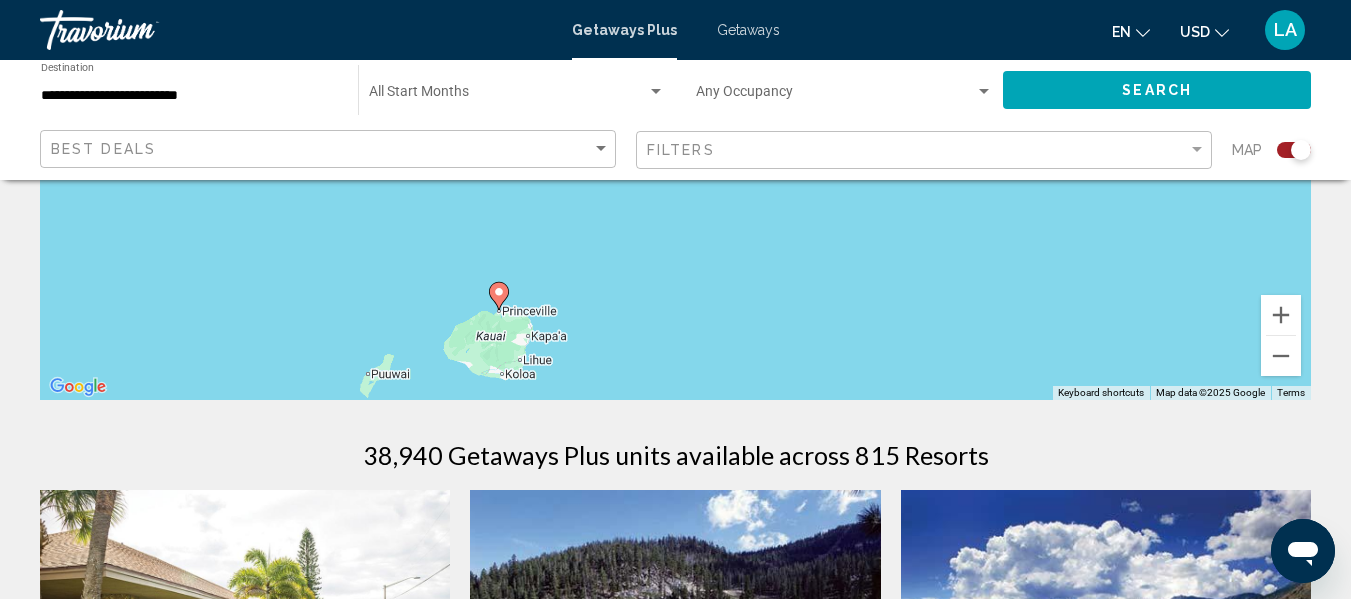 click 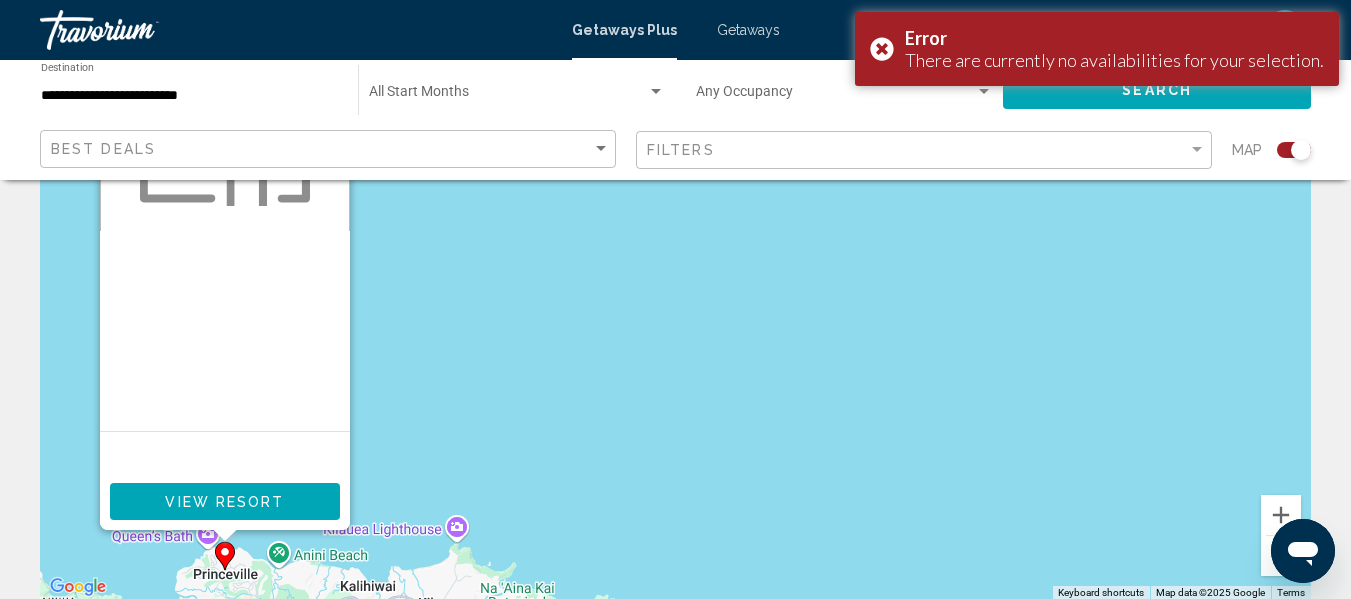 scroll, scrollTop: 300, scrollLeft: 0, axis: vertical 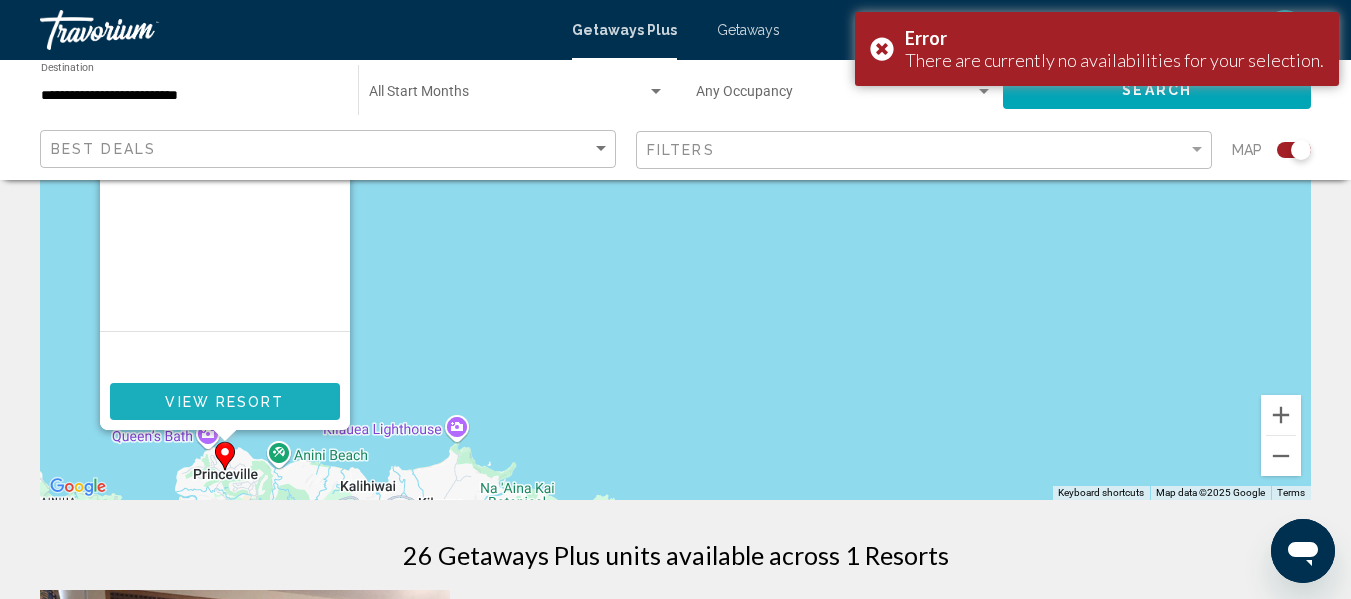 click on "View Resort" at bounding box center (224, 402) 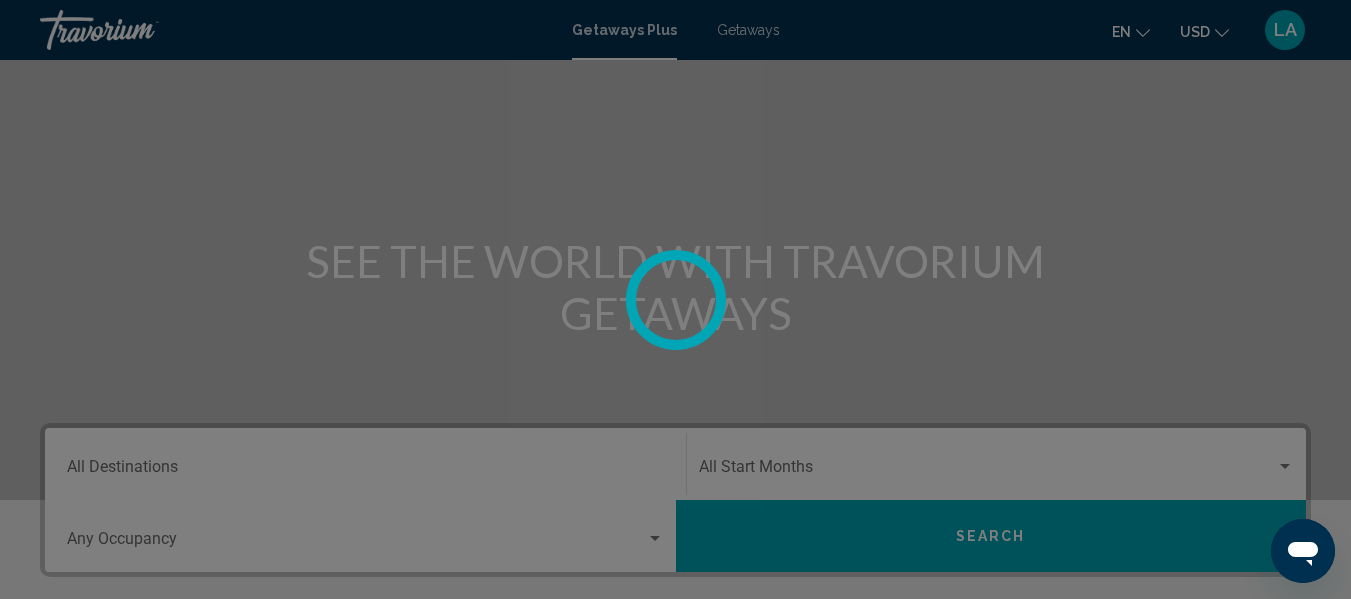 scroll, scrollTop: 200, scrollLeft: 0, axis: vertical 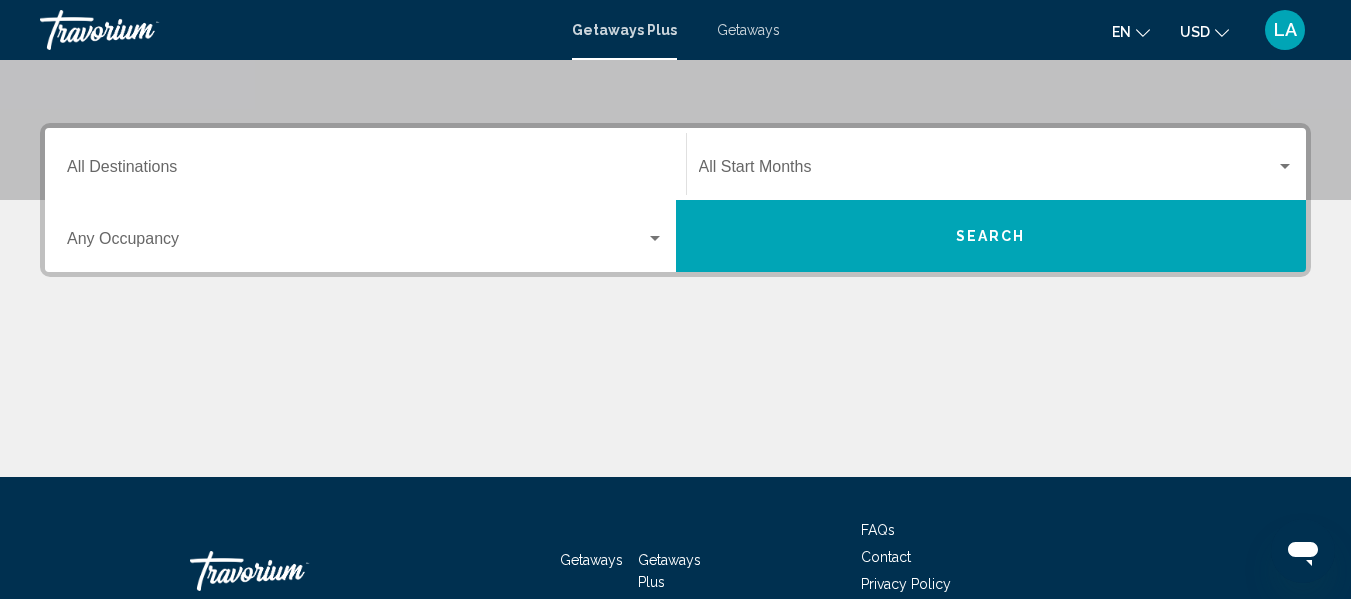 click at bounding box center [988, 171] 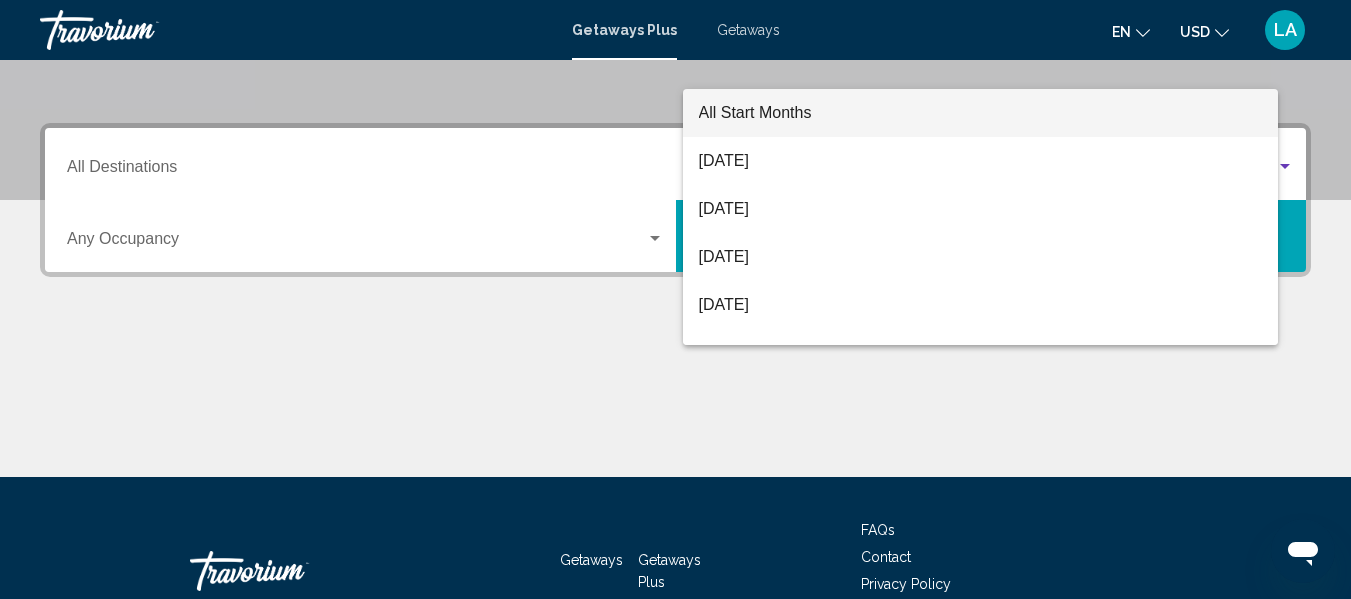 scroll, scrollTop: 458, scrollLeft: 0, axis: vertical 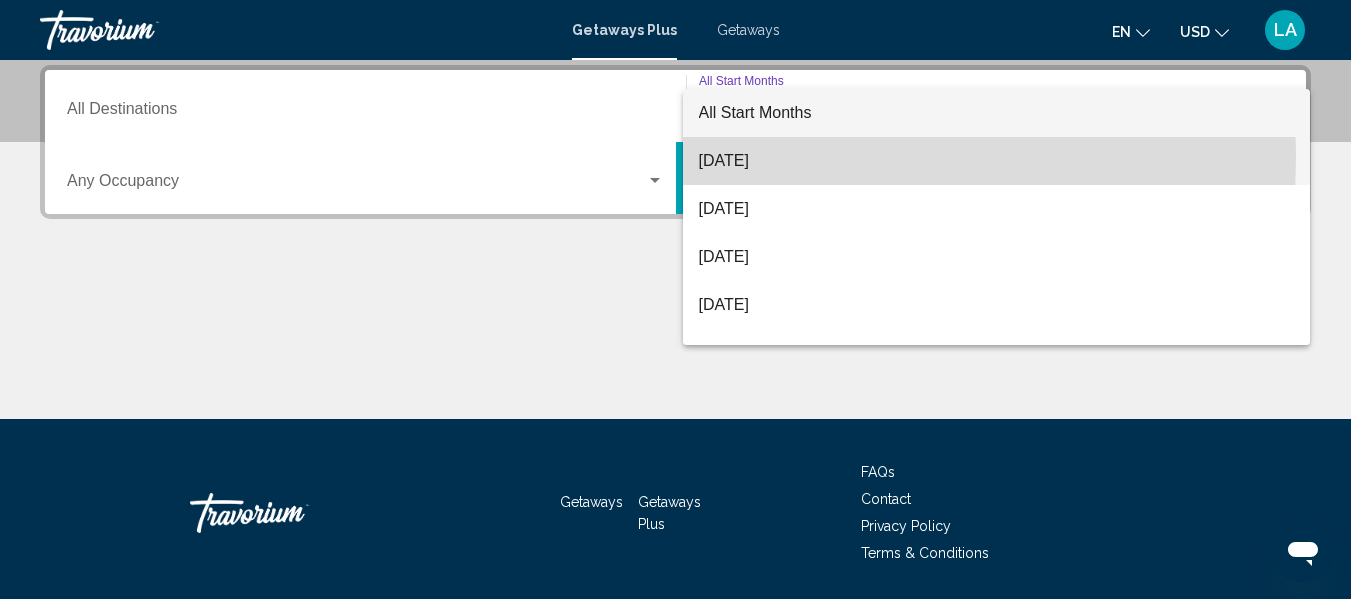 click on "[DATE]" at bounding box center (997, 161) 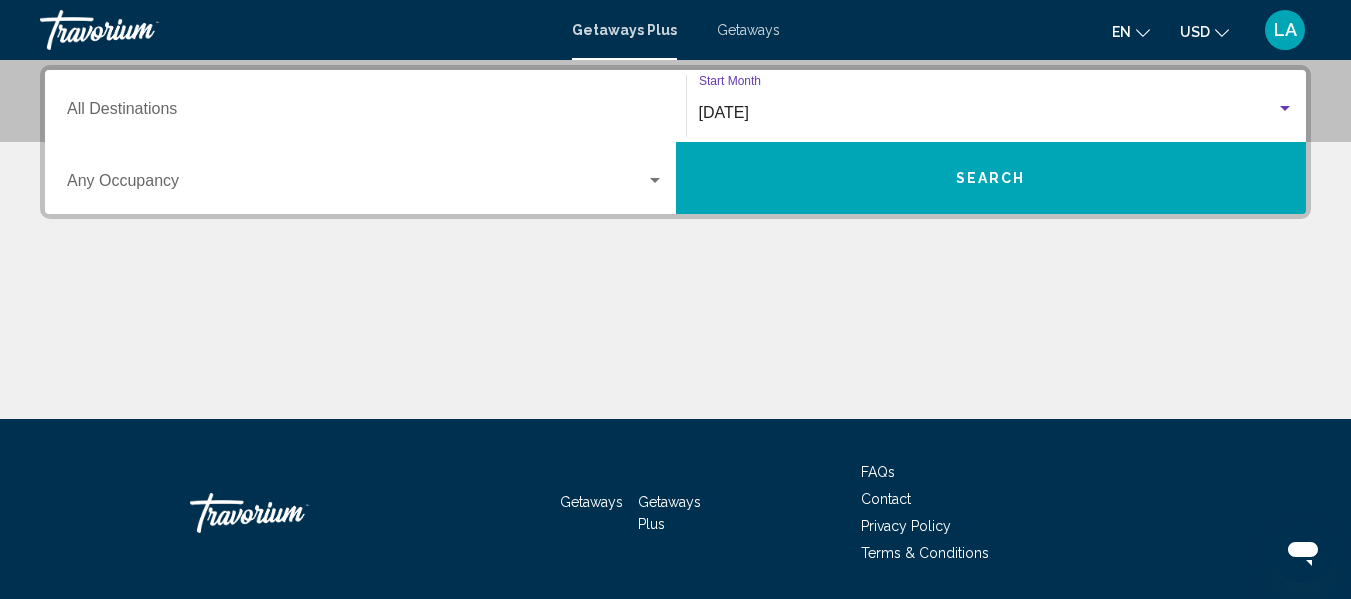 click on "Destination All Destinations" at bounding box center [365, 113] 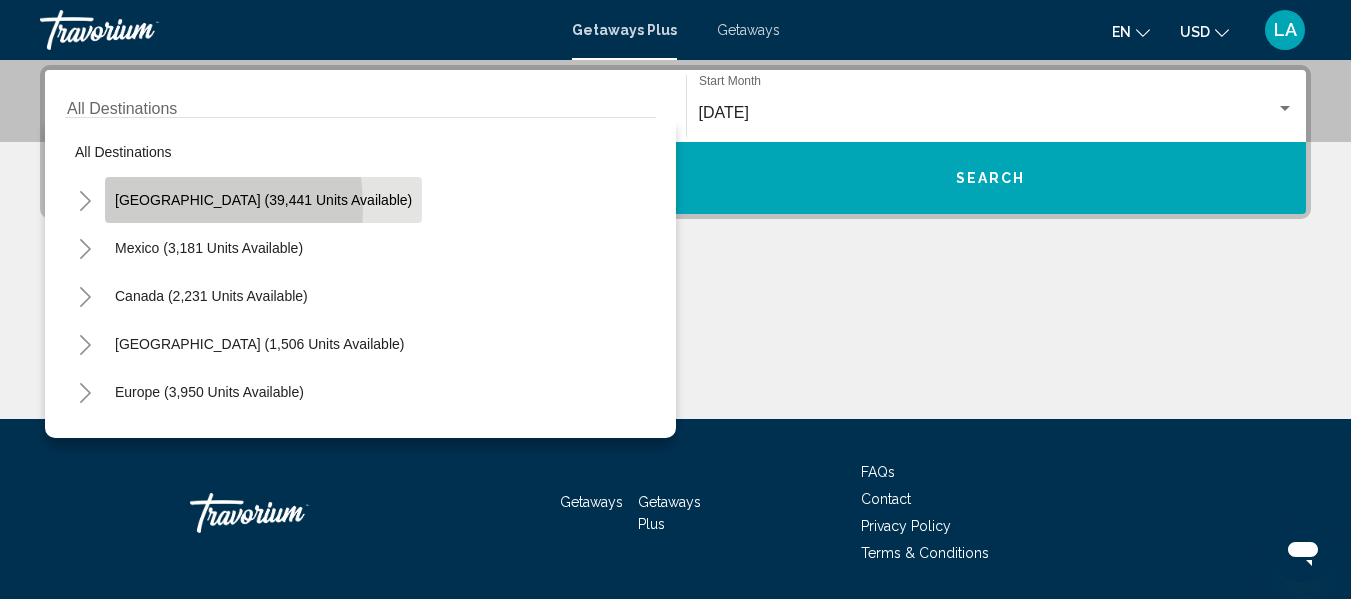 click on "[GEOGRAPHIC_DATA] (39,441 units available)" 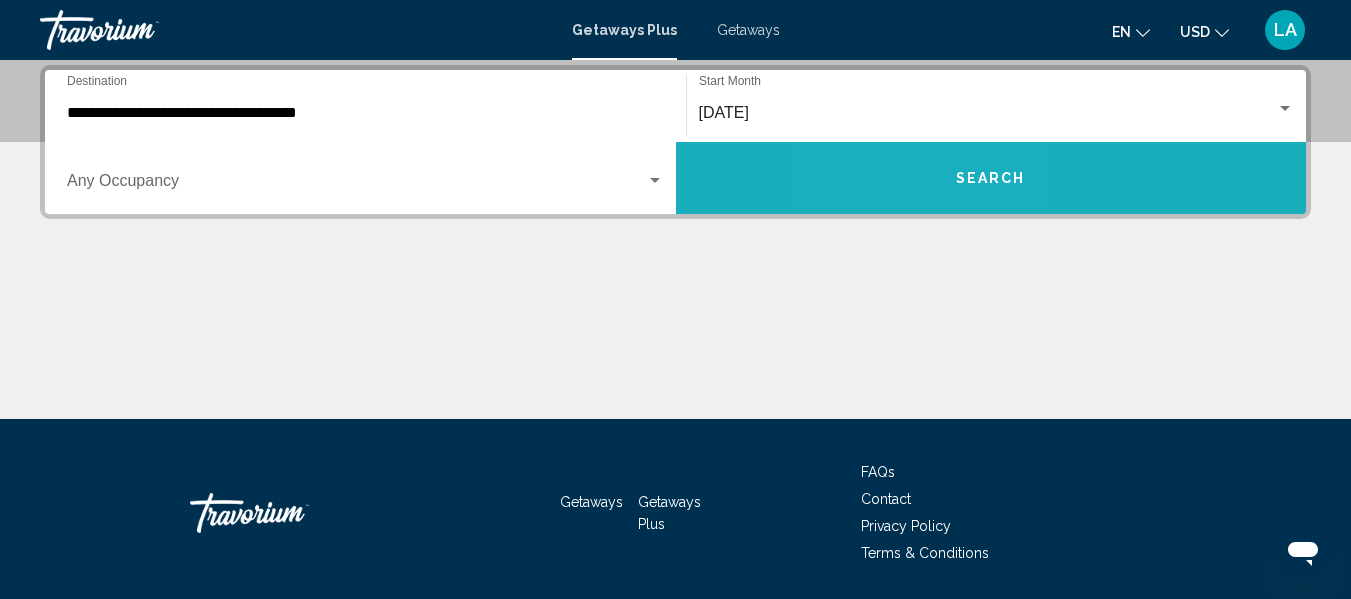 click on "Search" at bounding box center (991, 178) 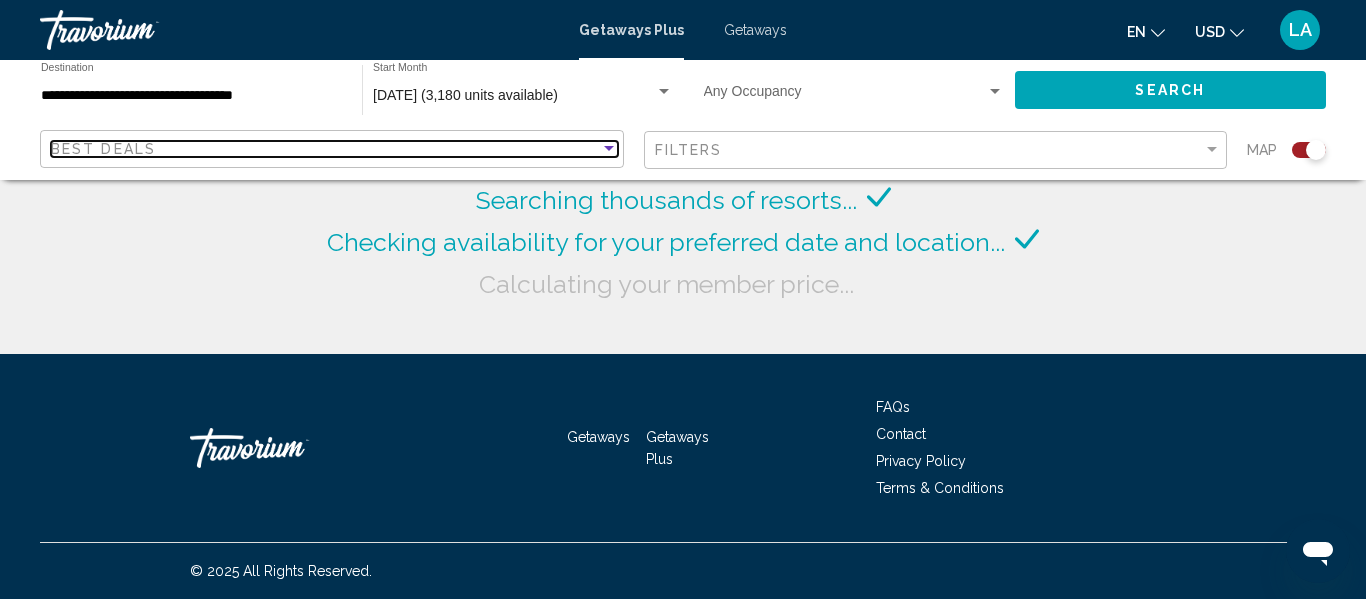 click at bounding box center (609, 149) 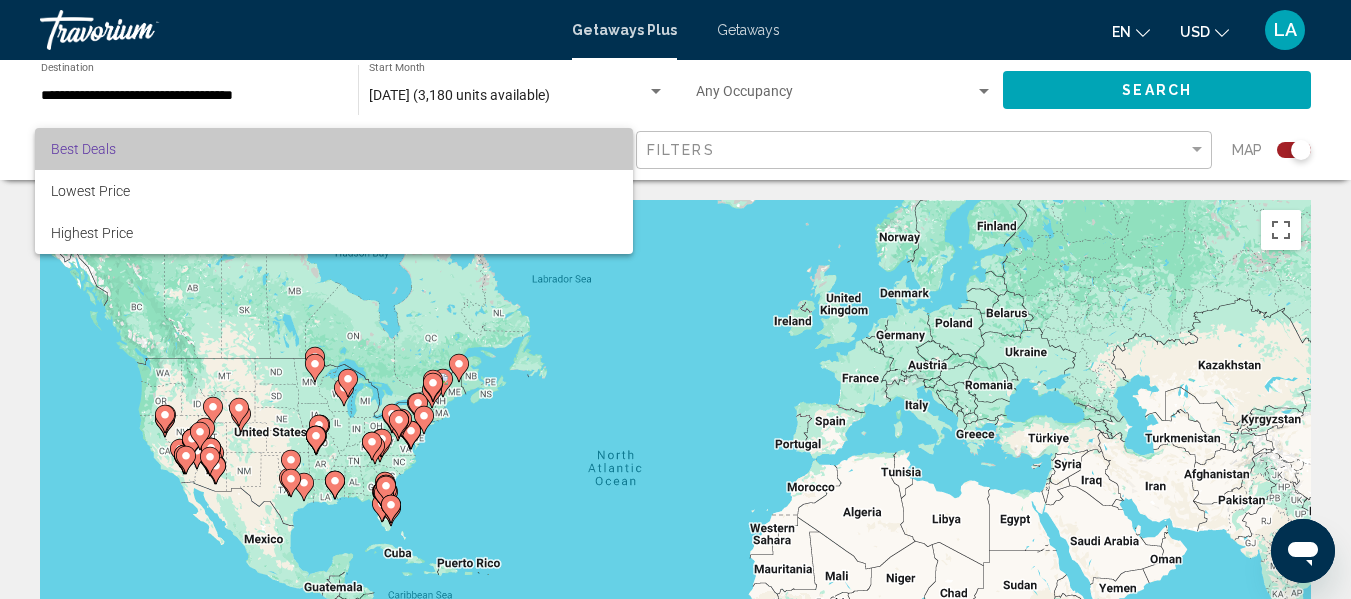 click on "Best Deals" at bounding box center (334, 149) 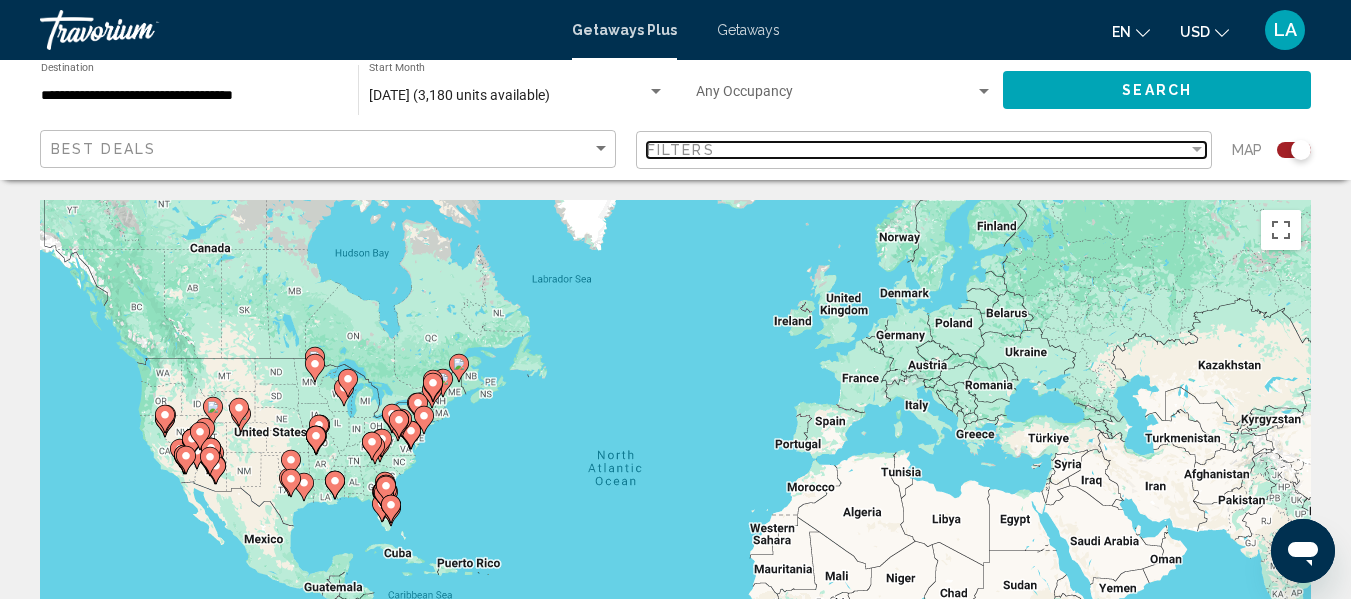 click on "Filters" at bounding box center (917, 150) 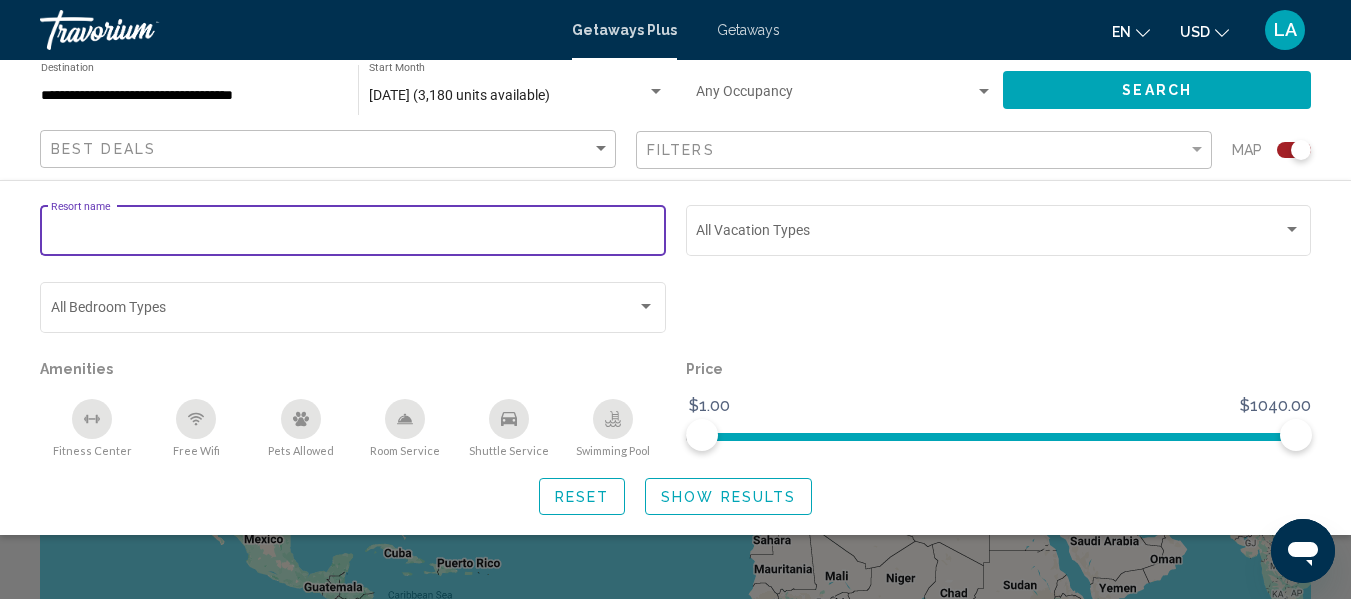 click on "Resort name" at bounding box center [353, 234] 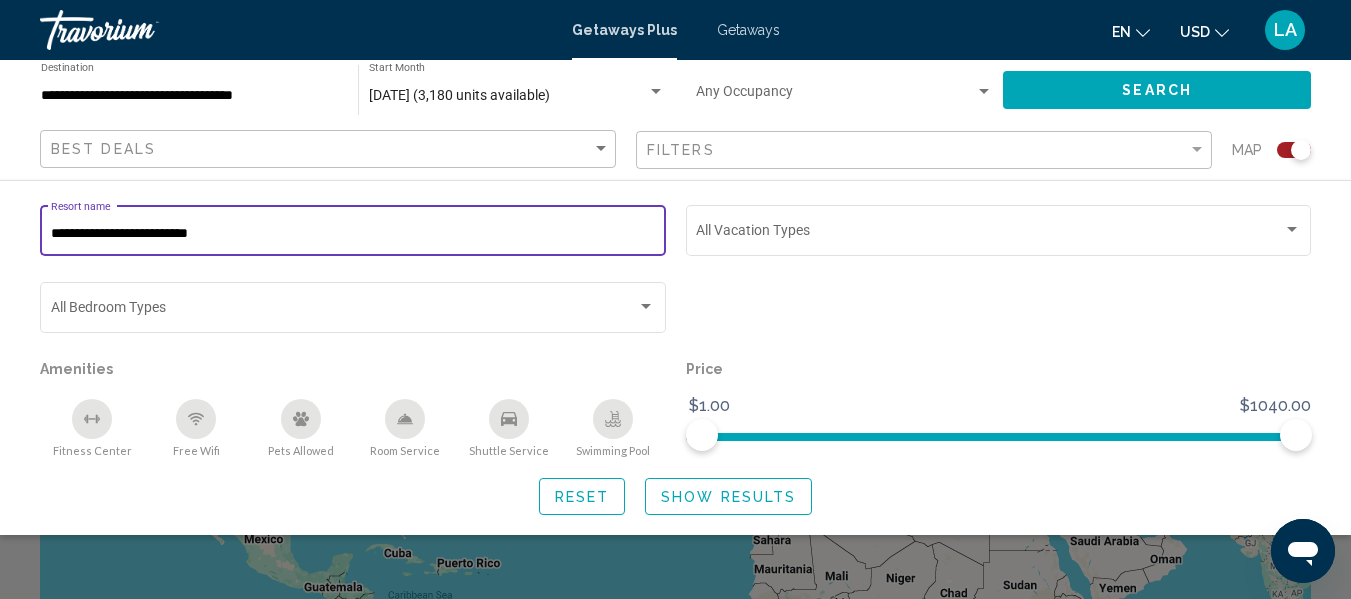 type on "**********" 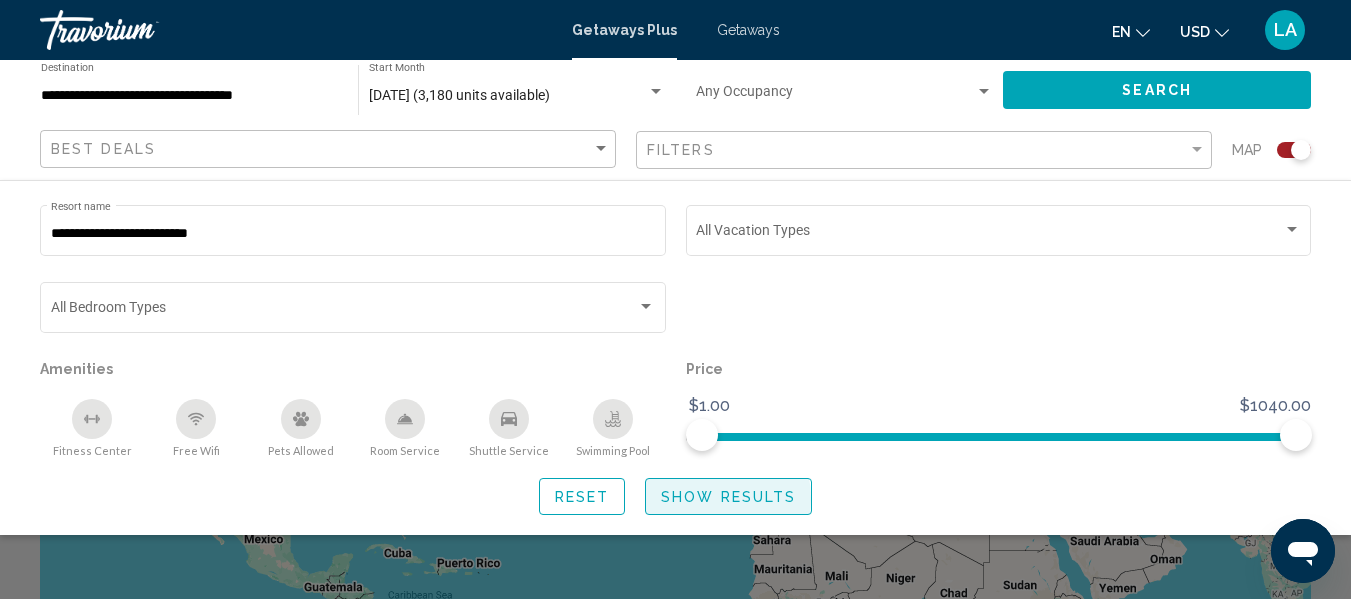 click on "Show Results" 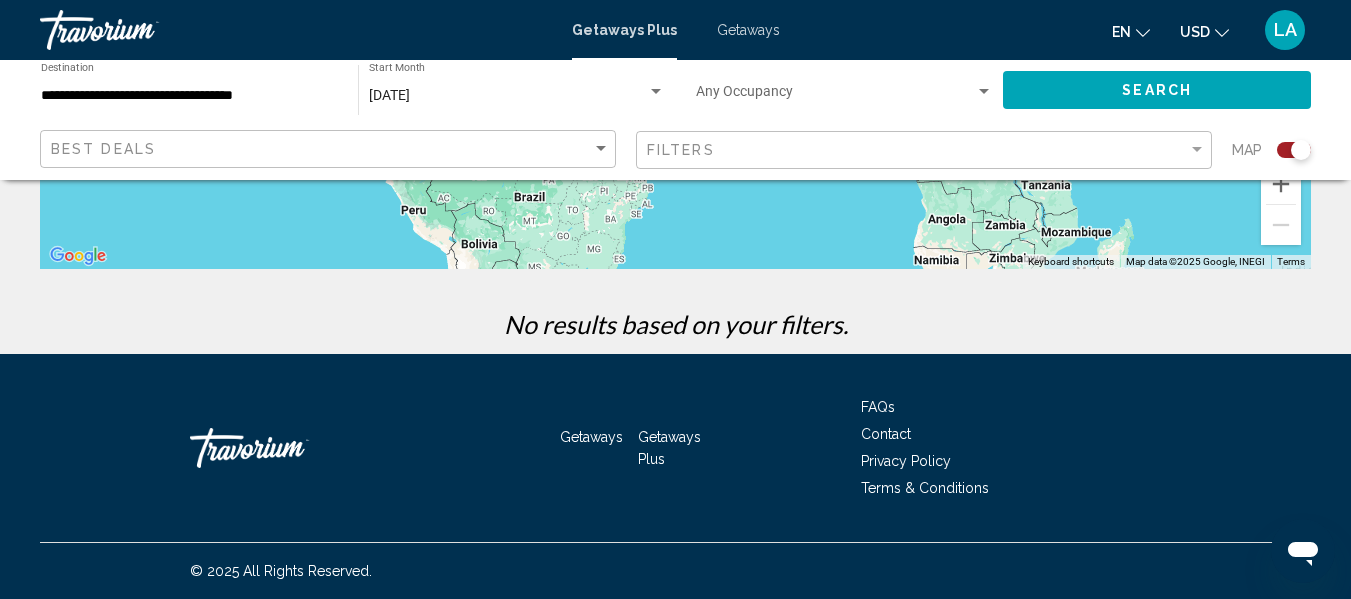 scroll, scrollTop: 131, scrollLeft: 0, axis: vertical 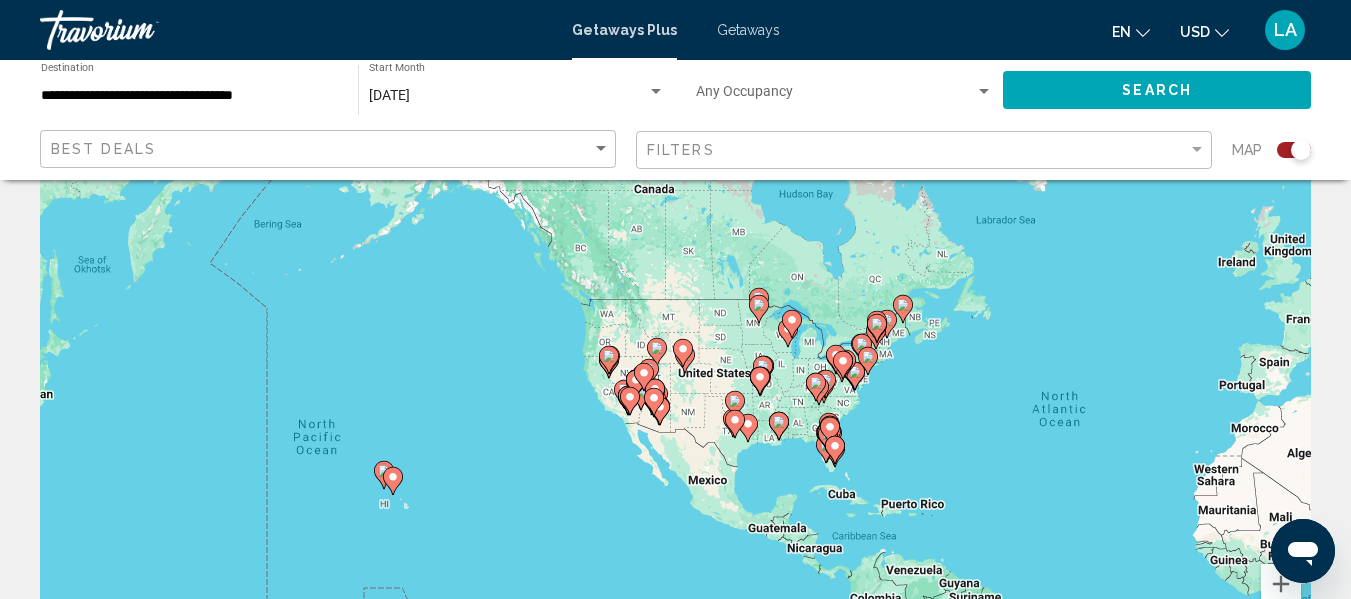 drag, startPoint x: 261, startPoint y: 359, endPoint x: 671, endPoint y: 429, distance: 415.93268 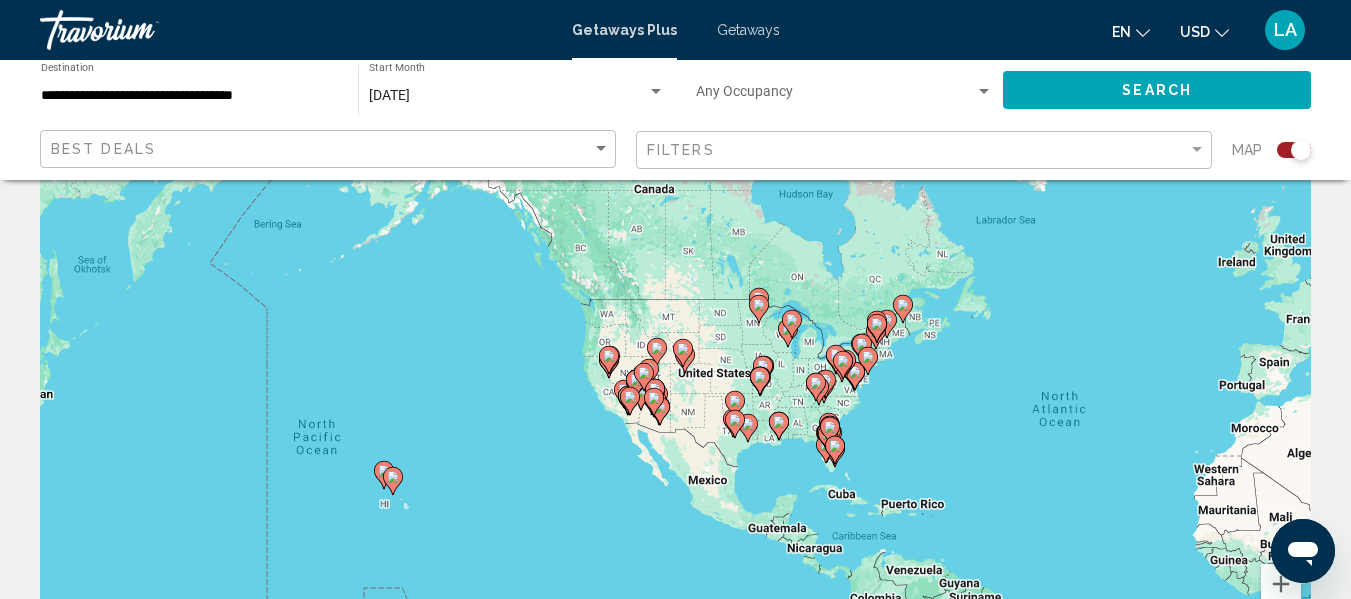 click on "To navigate, press the arrow keys. To activate drag with keyboard, press Alt + Enter. Once in keyboard drag state, use the arrow keys to move the marker. To complete the drag, press the Enter key. To cancel, press Escape." at bounding box center [675, 369] 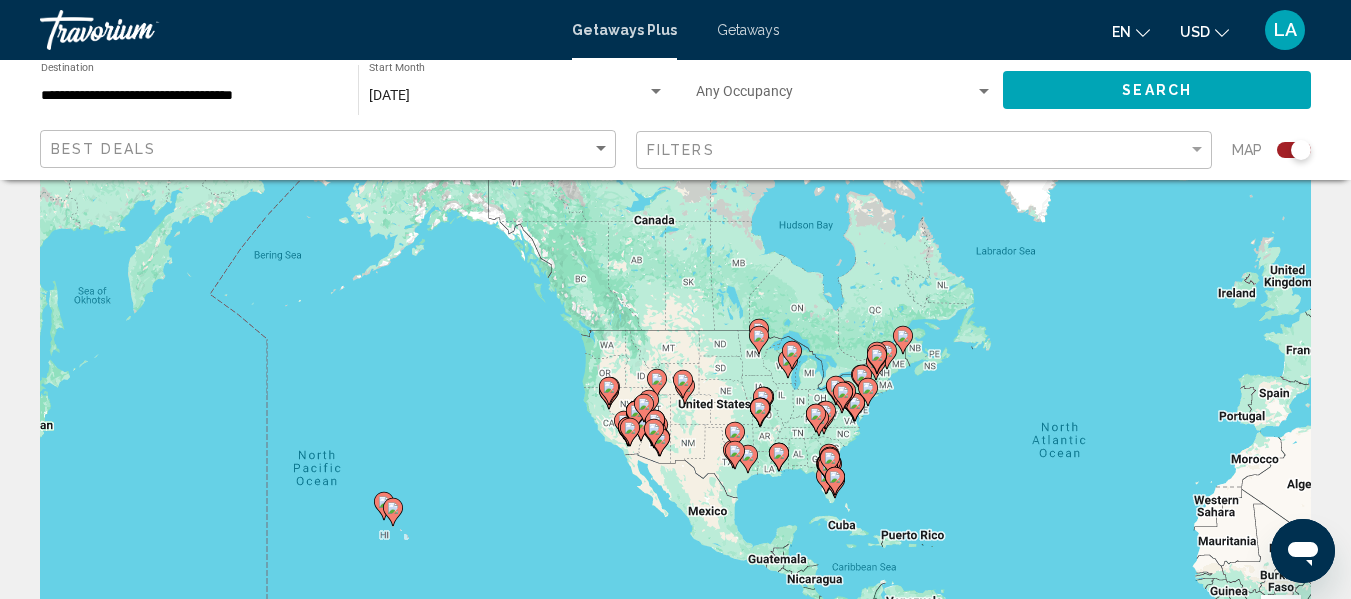 scroll, scrollTop: 200, scrollLeft: 0, axis: vertical 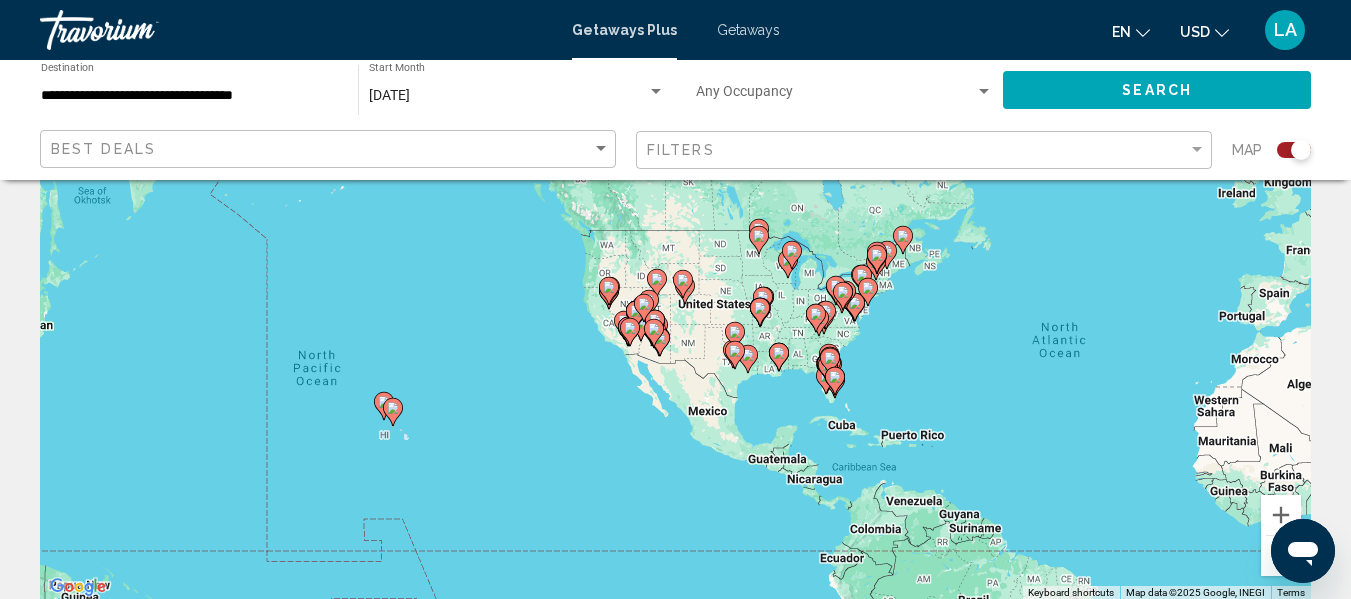 click on "To navigate, press the arrow keys. To activate drag with keyboard, press Alt + Enter. Once in keyboard drag state, use the arrow keys to move the marker. To complete the drag, press the Enter key. To cancel, press Escape." at bounding box center [675, 300] 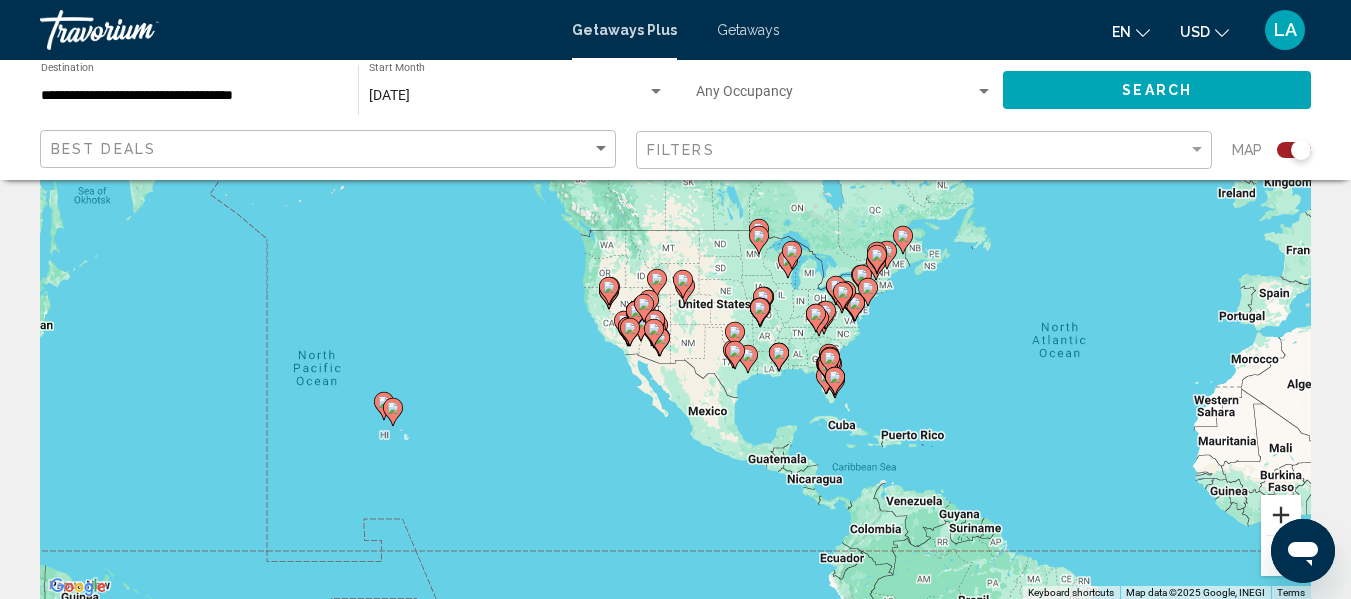 click at bounding box center [1281, 515] 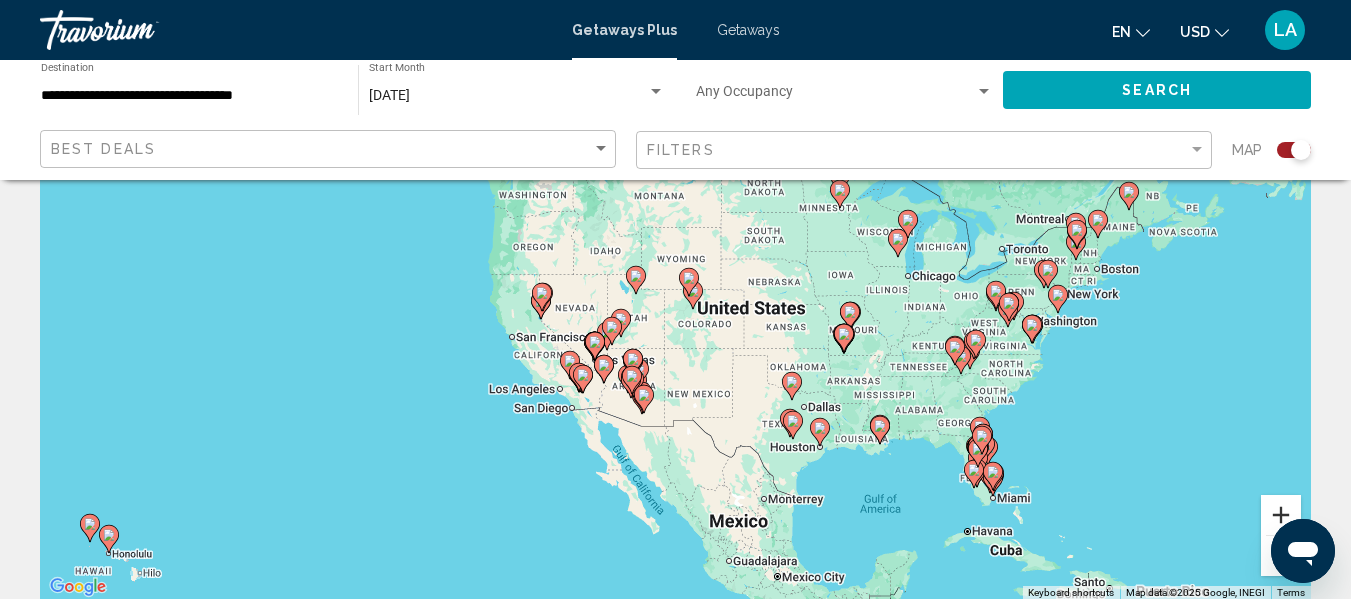 click at bounding box center [1281, 515] 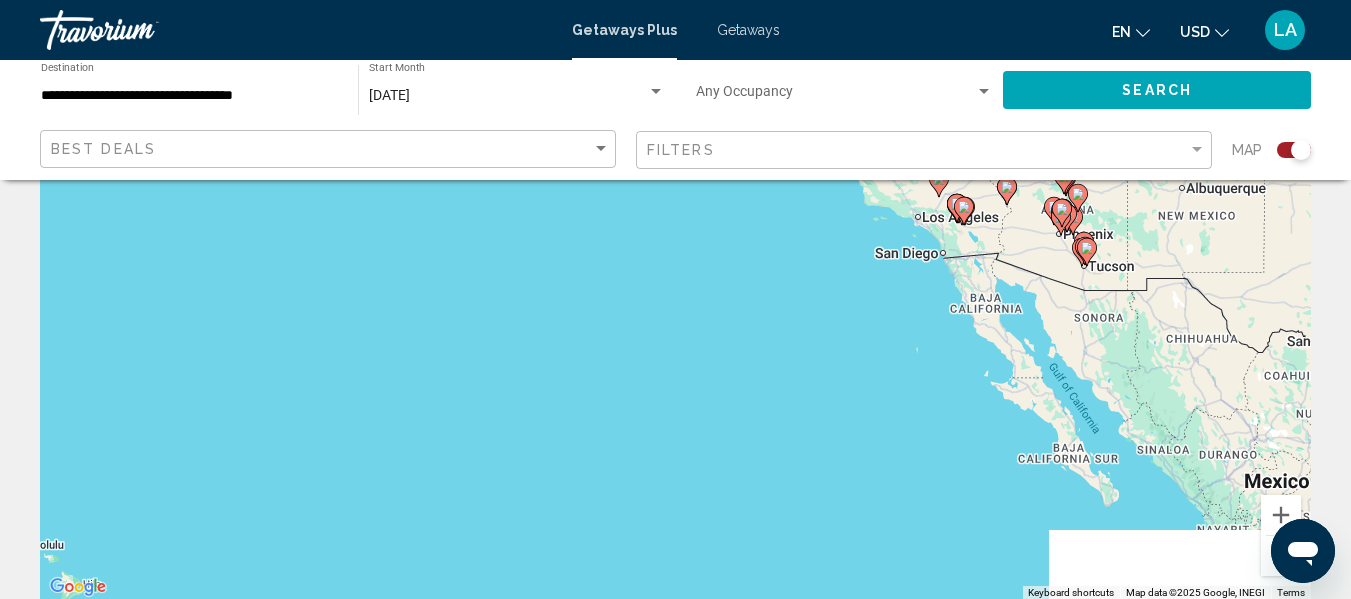 drag, startPoint x: 243, startPoint y: 389, endPoint x: 743, endPoint y: 69, distance: 593.6329 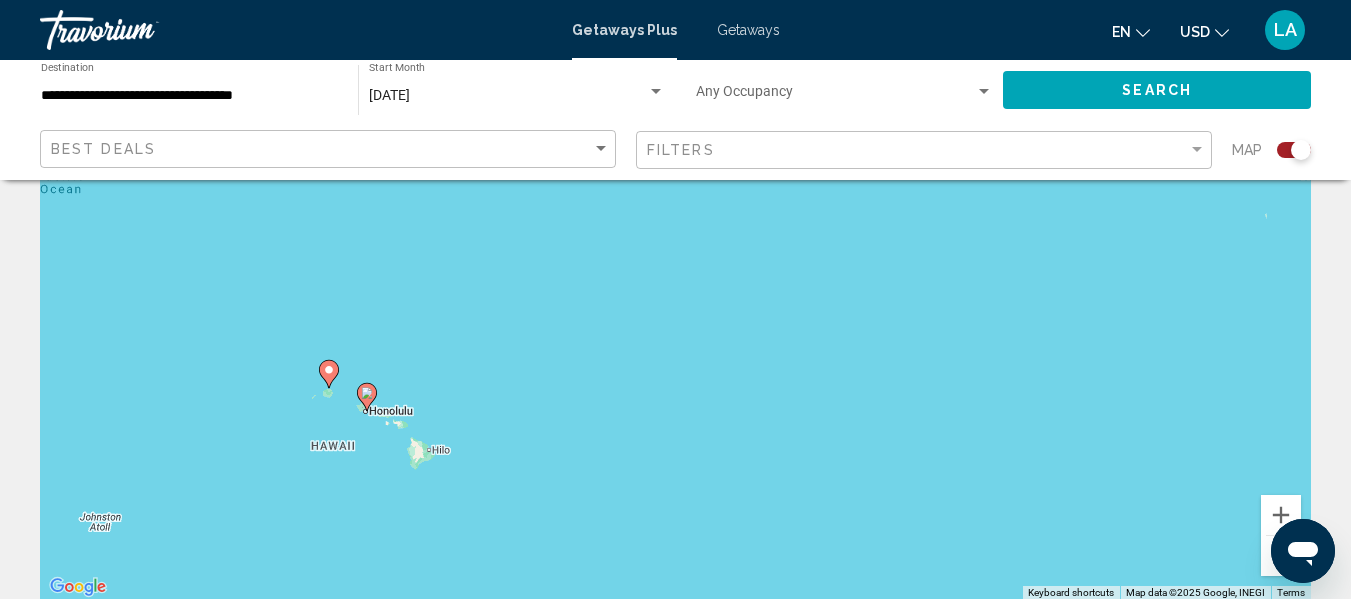 drag, startPoint x: 161, startPoint y: 432, endPoint x: 484, endPoint y: 370, distance: 328.89664 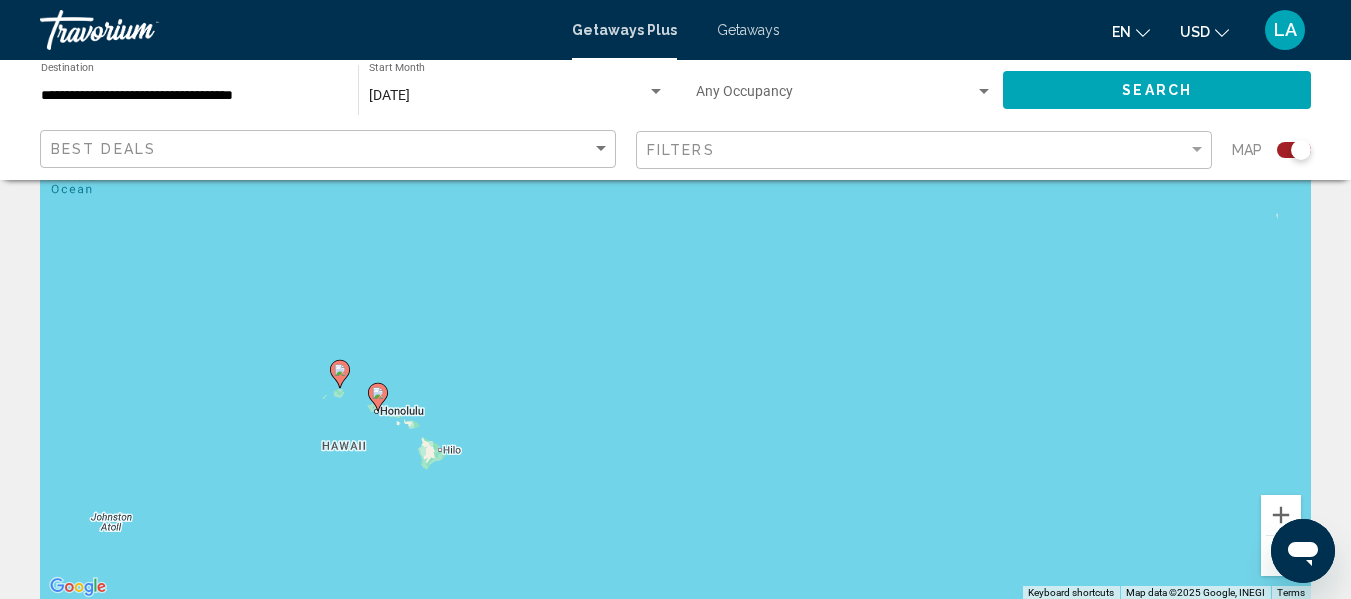 click 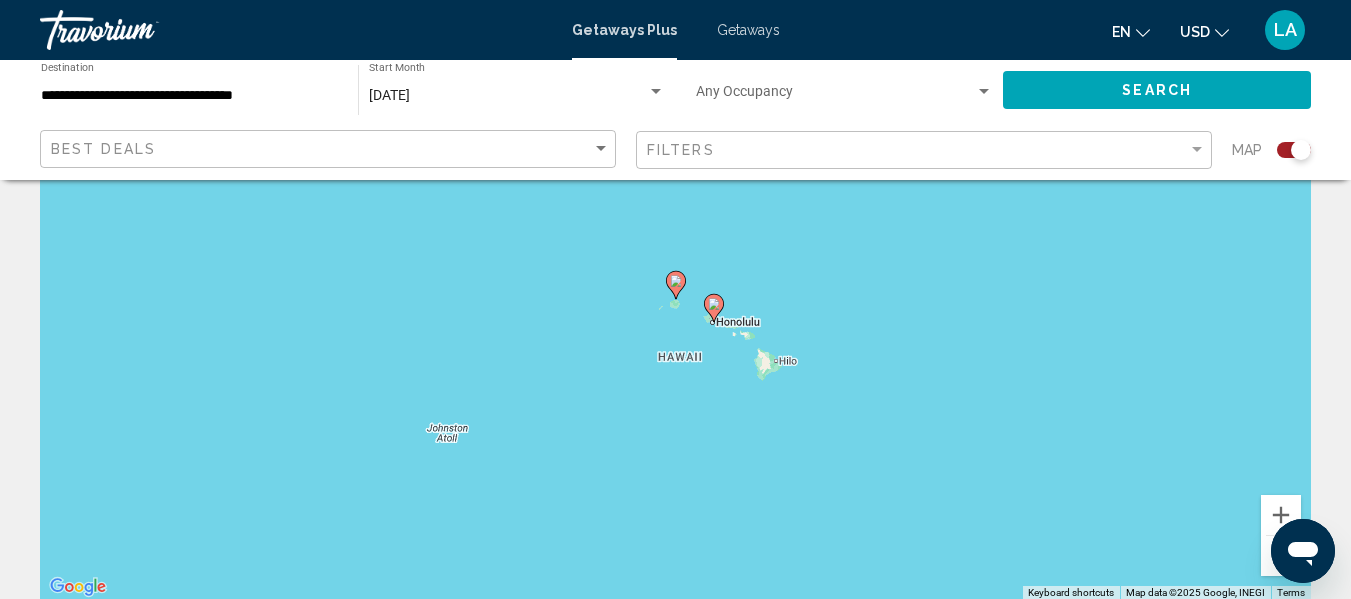 click 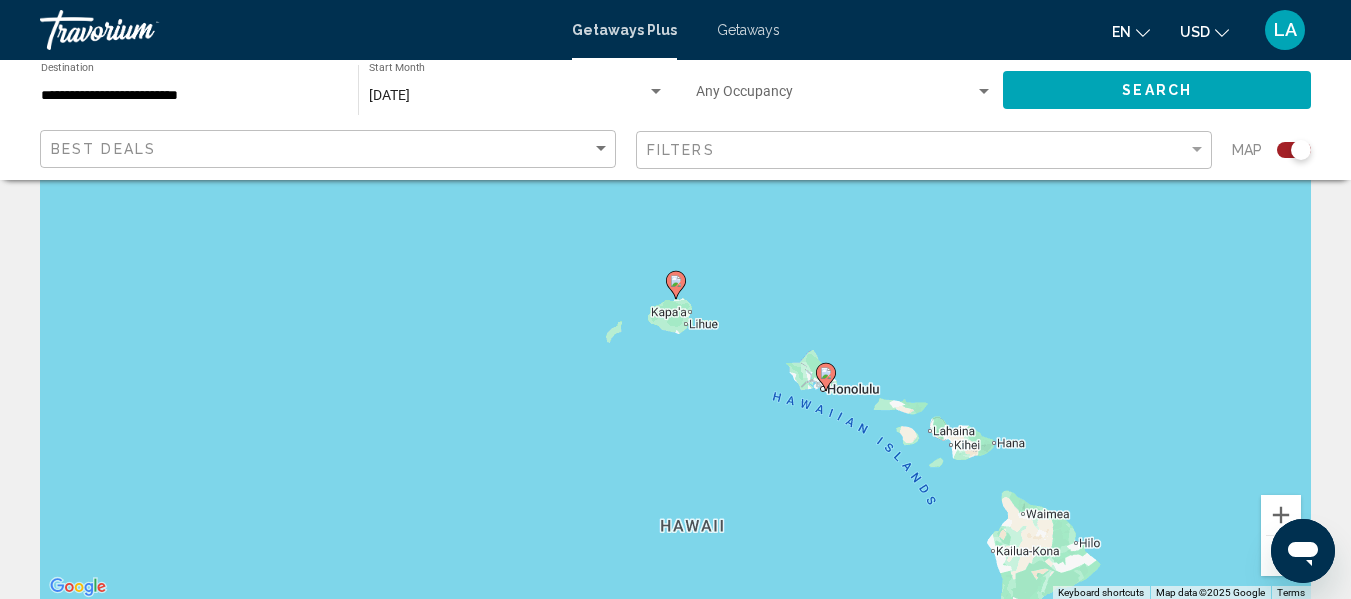 click at bounding box center (676, 285) 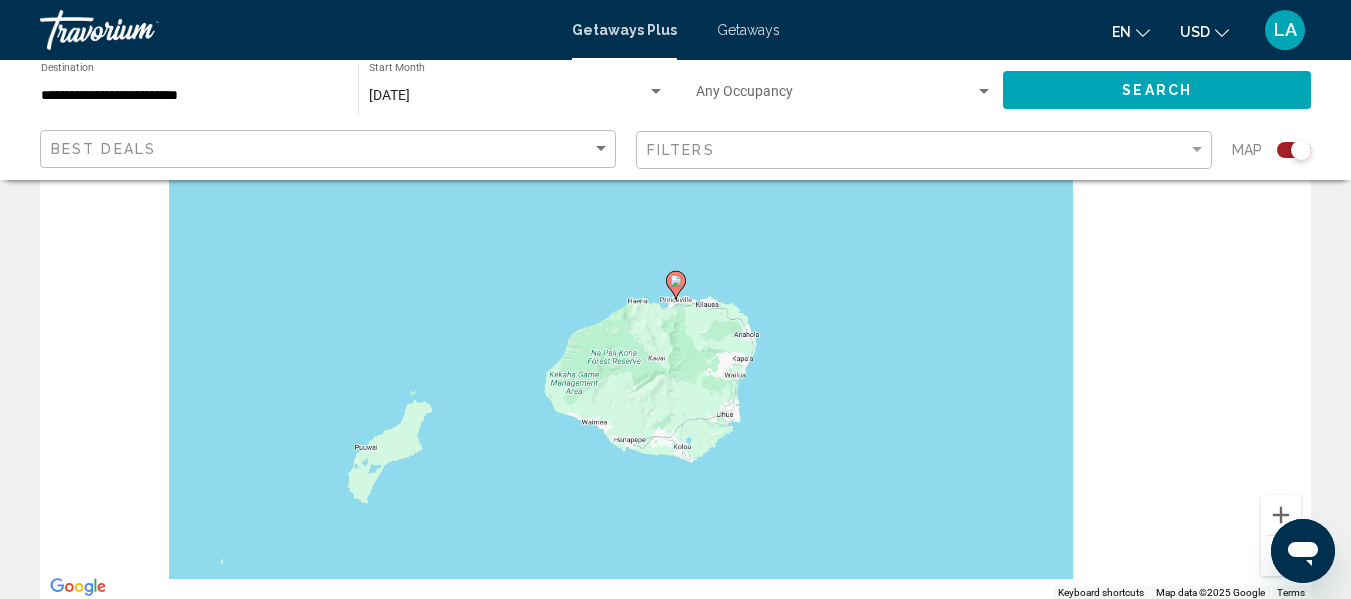 click at bounding box center (676, 285) 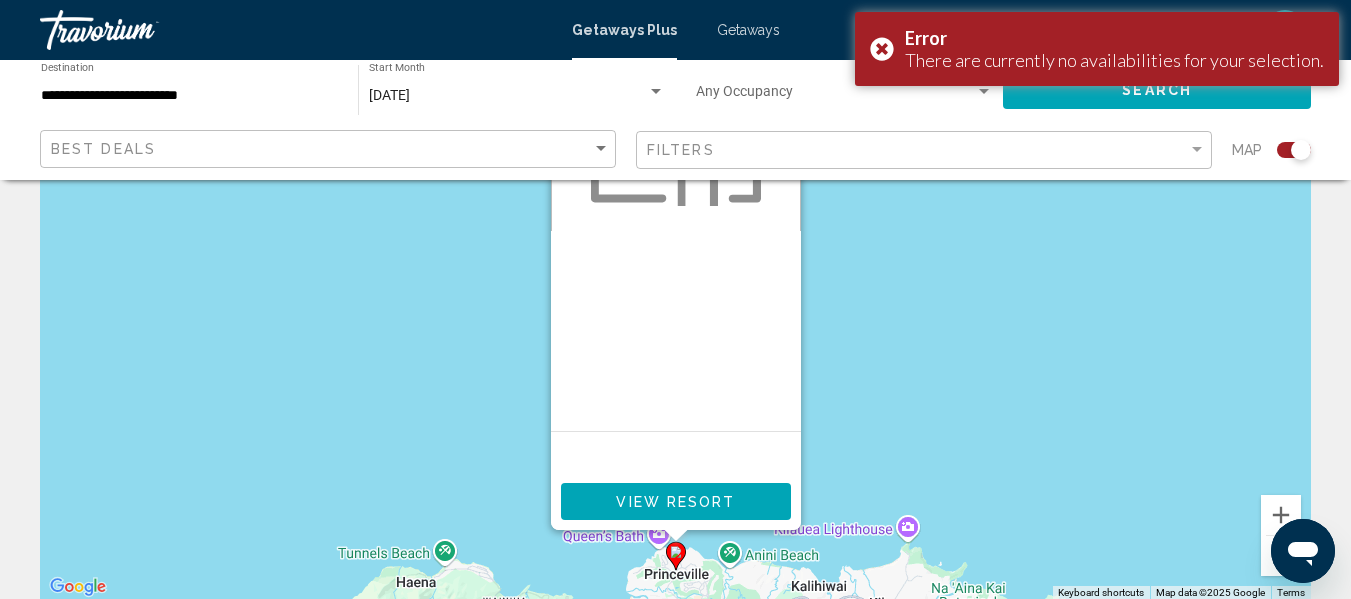 scroll, scrollTop: 300, scrollLeft: 0, axis: vertical 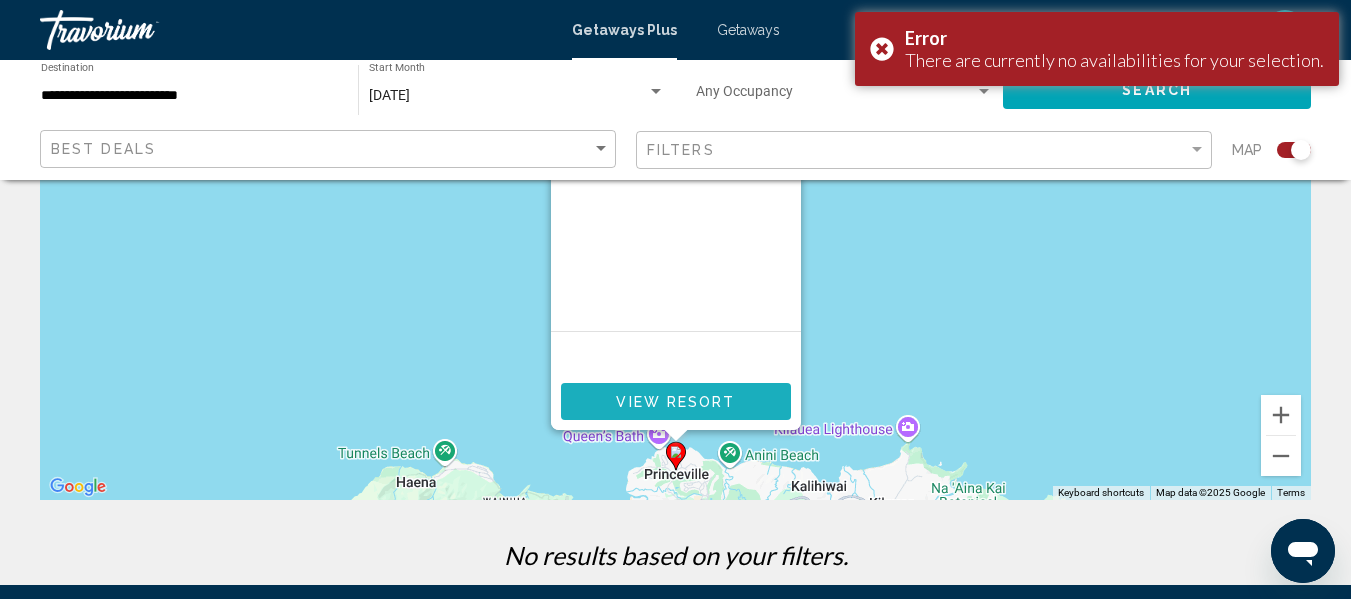 click on "View Resort" at bounding box center (675, 402) 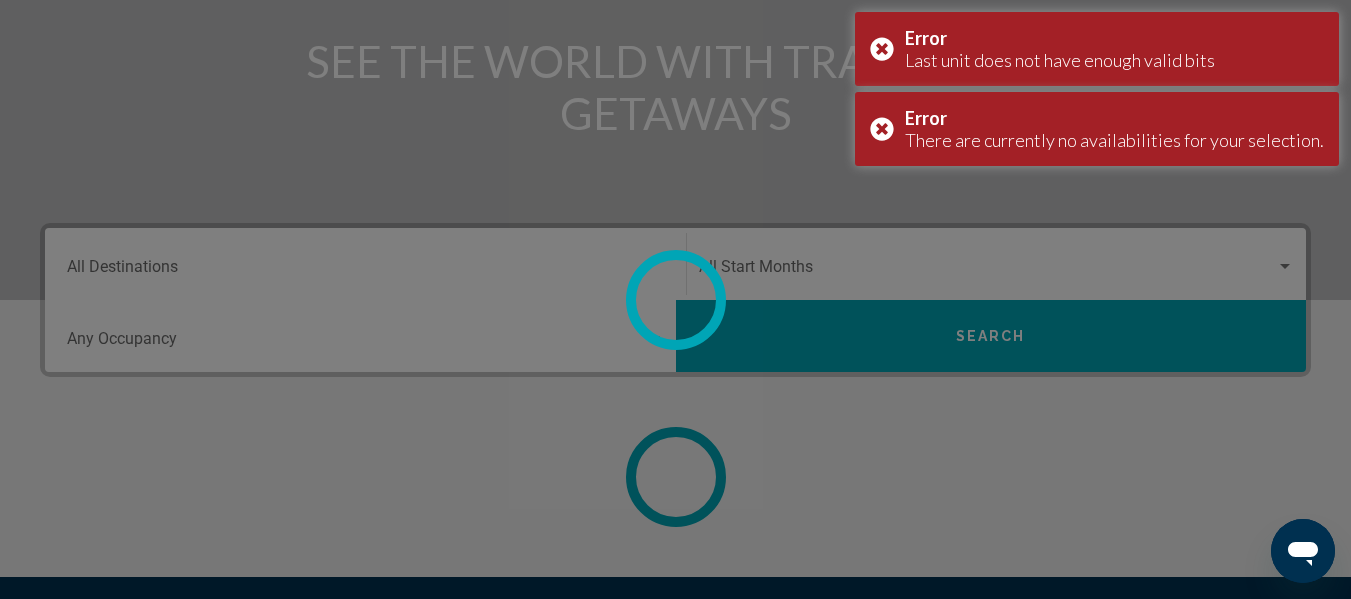 scroll, scrollTop: 0, scrollLeft: 0, axis: both 